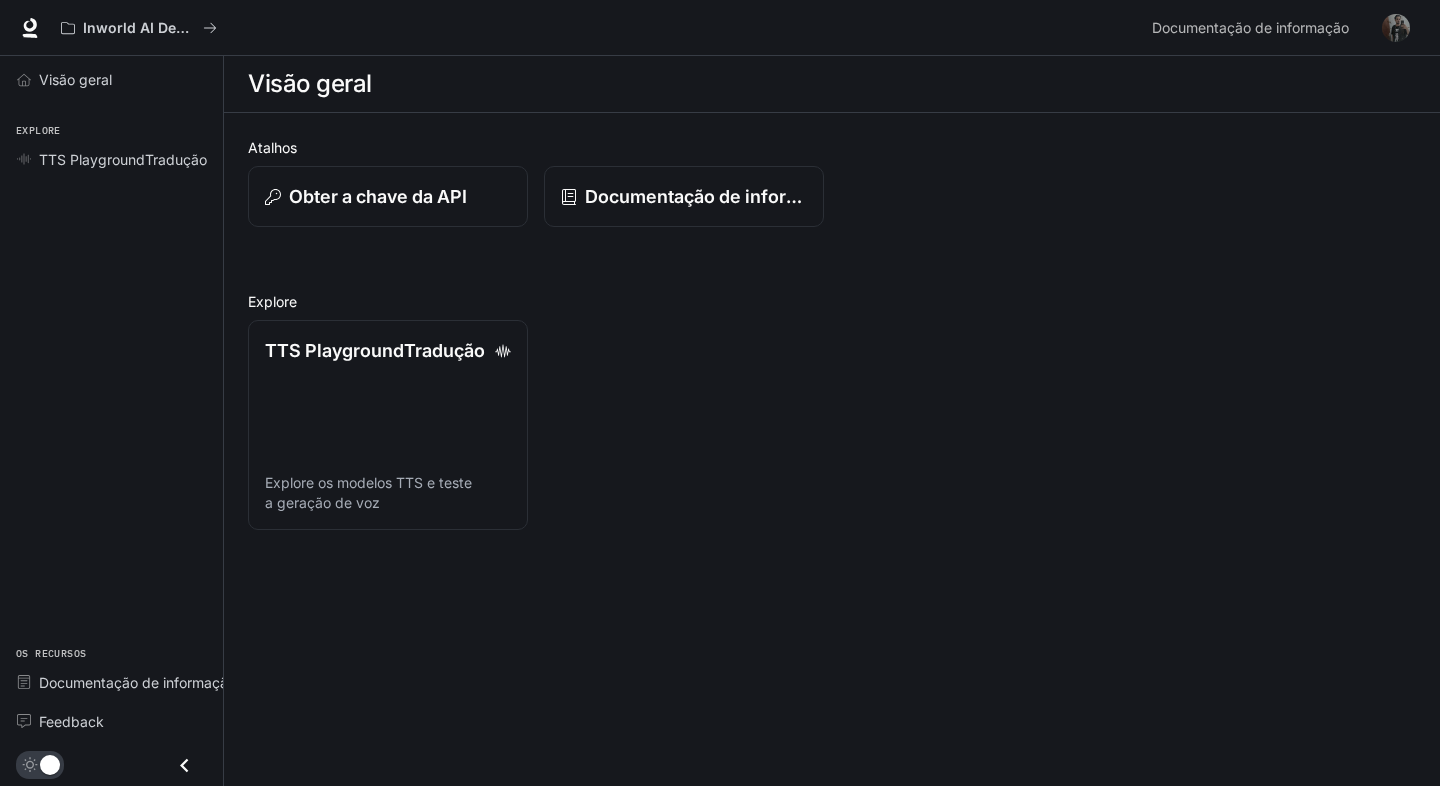 scroll, scrollTop: 0, scrollLeft: 0, axis: both 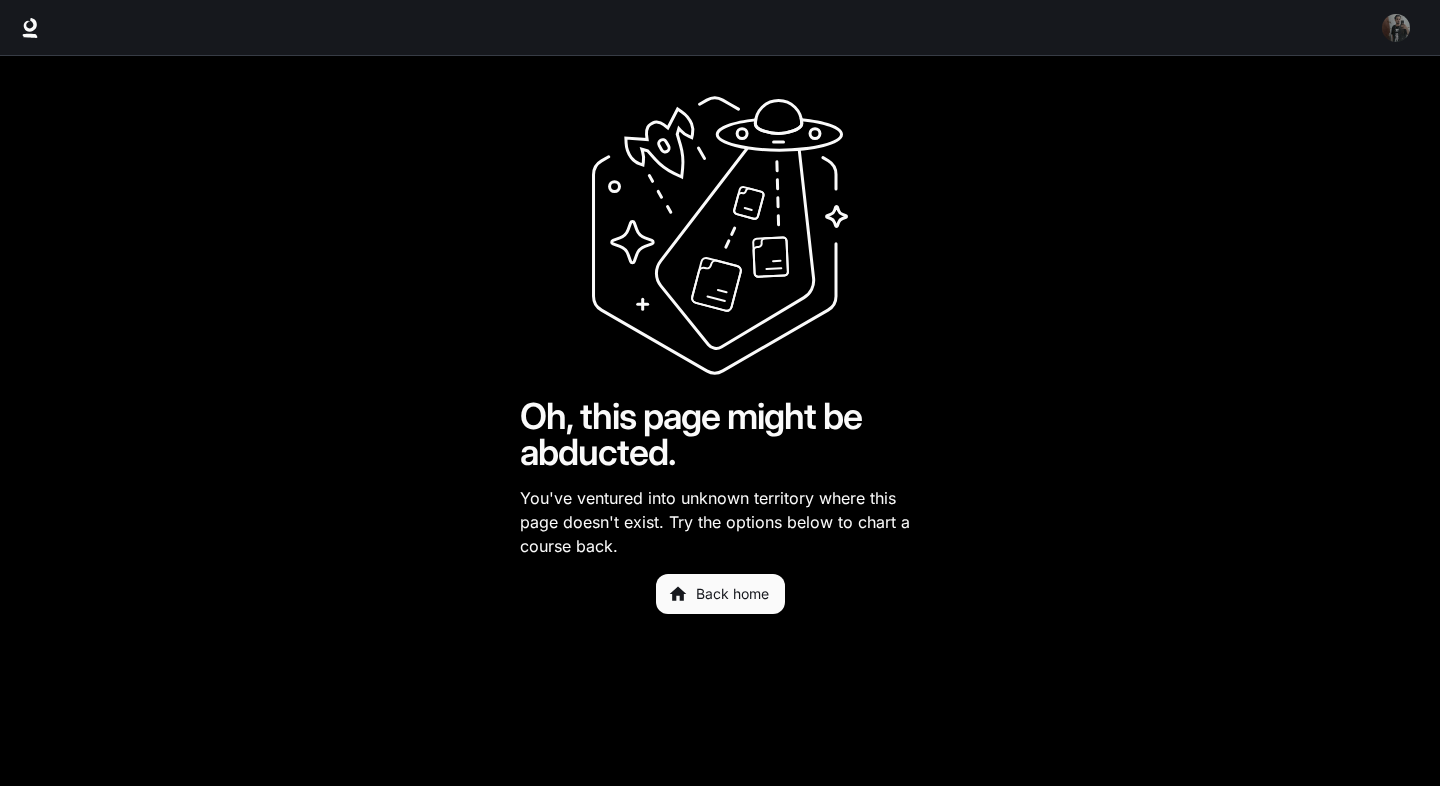 click at bounding box center [1396, 28] 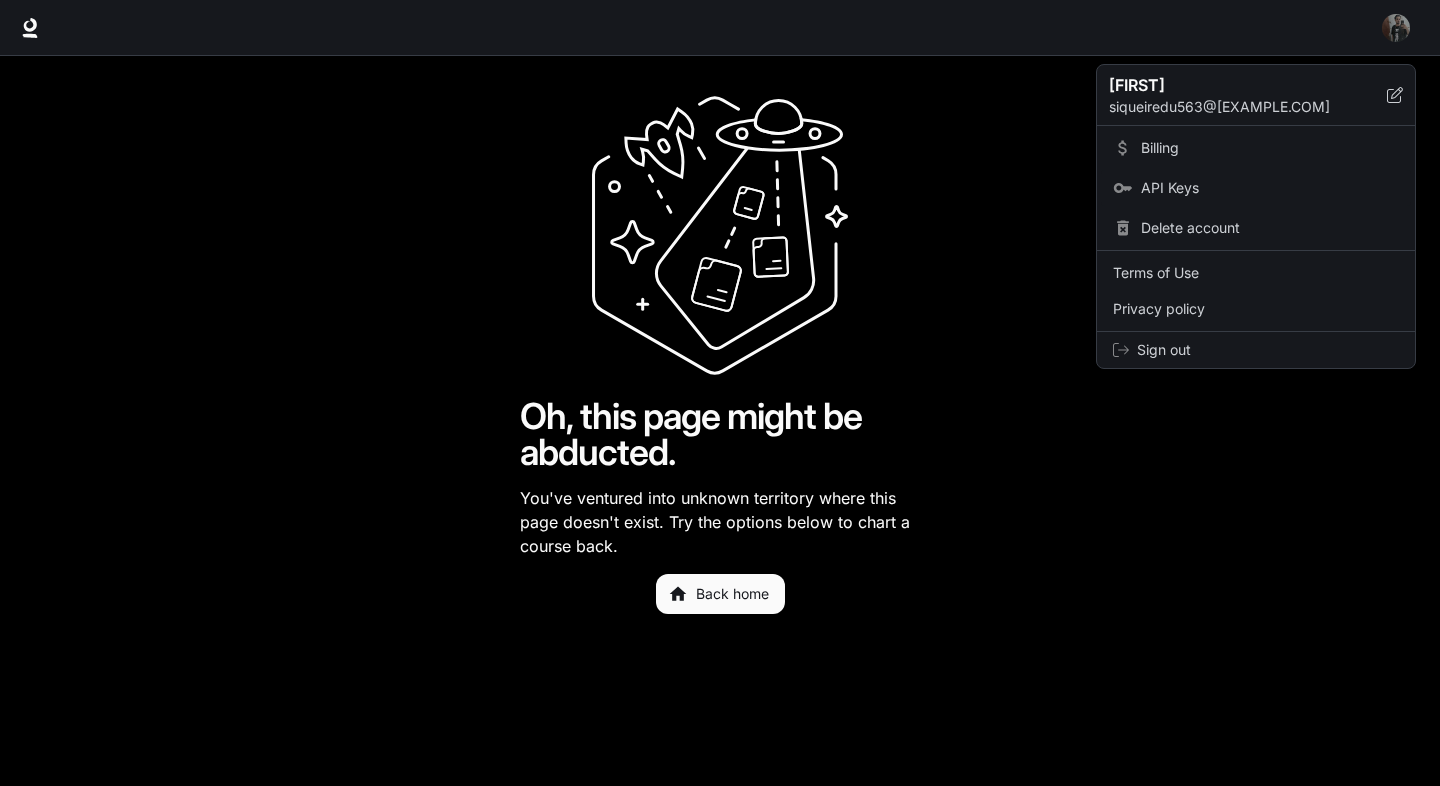 click on "API Keys" at bounding box center [1270, 188] 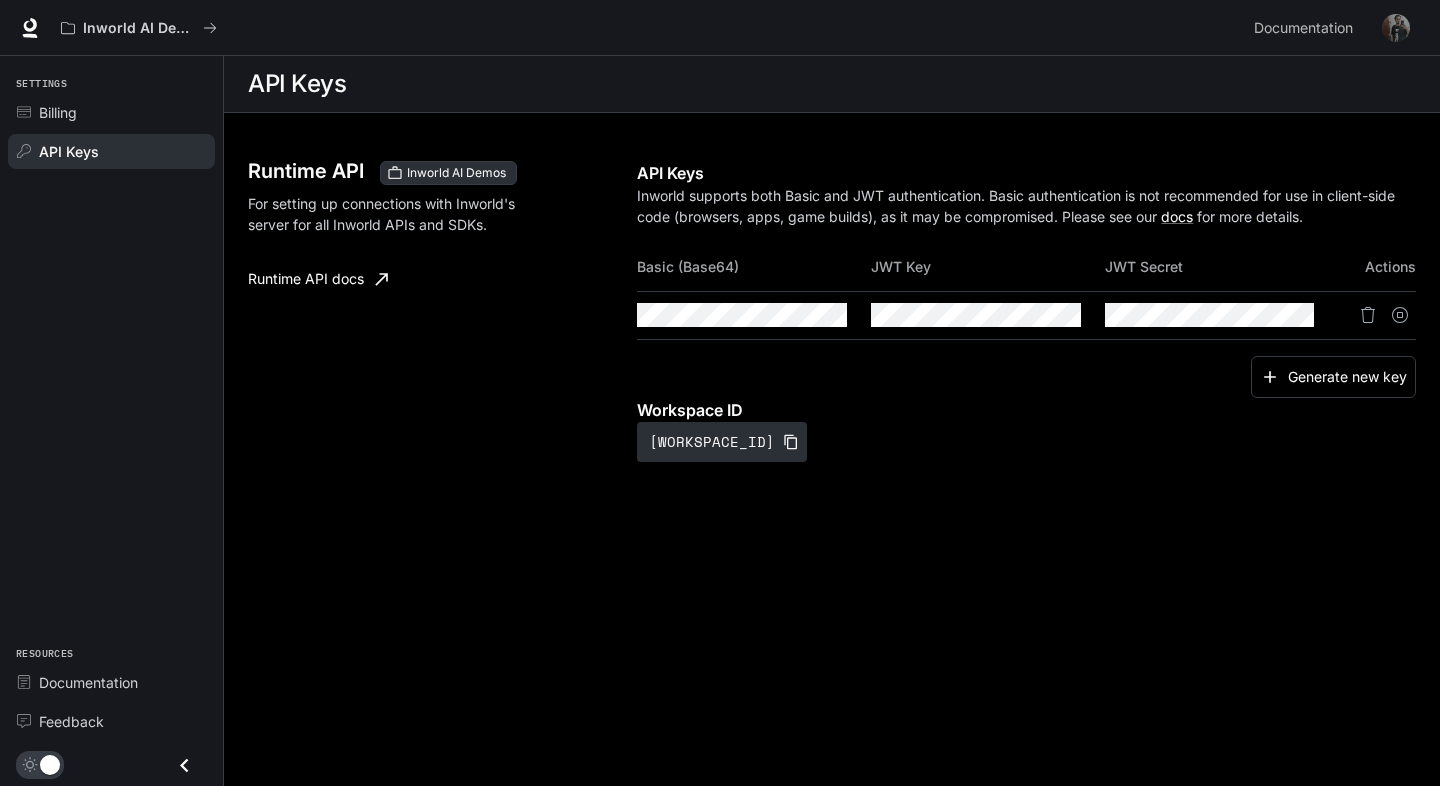 click on "Runtime API Inworld AI Demos For setting up connections with Inworld's server for all Inworld APIs and SDKs. Runtime API docs" at bounding box center [442, 311] 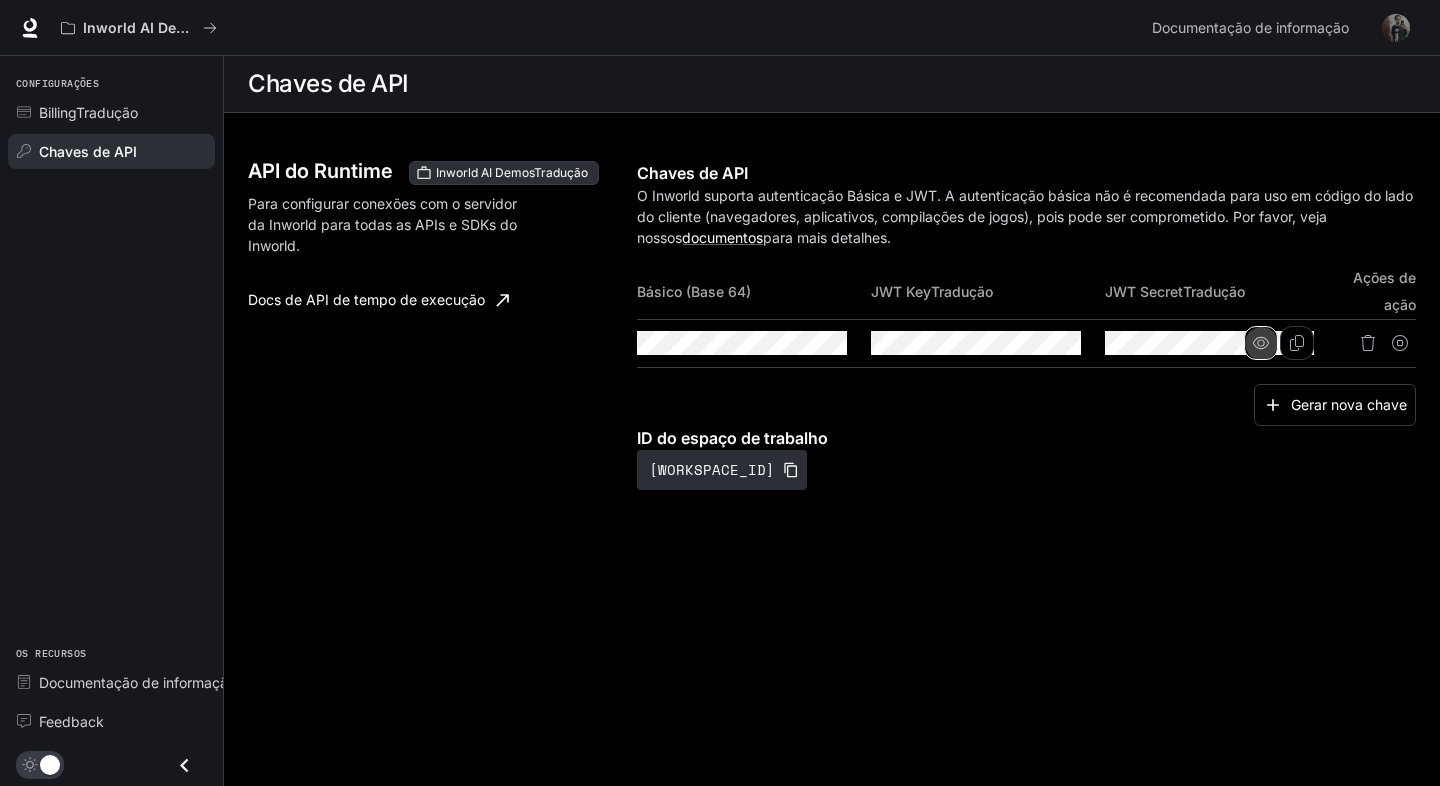 click 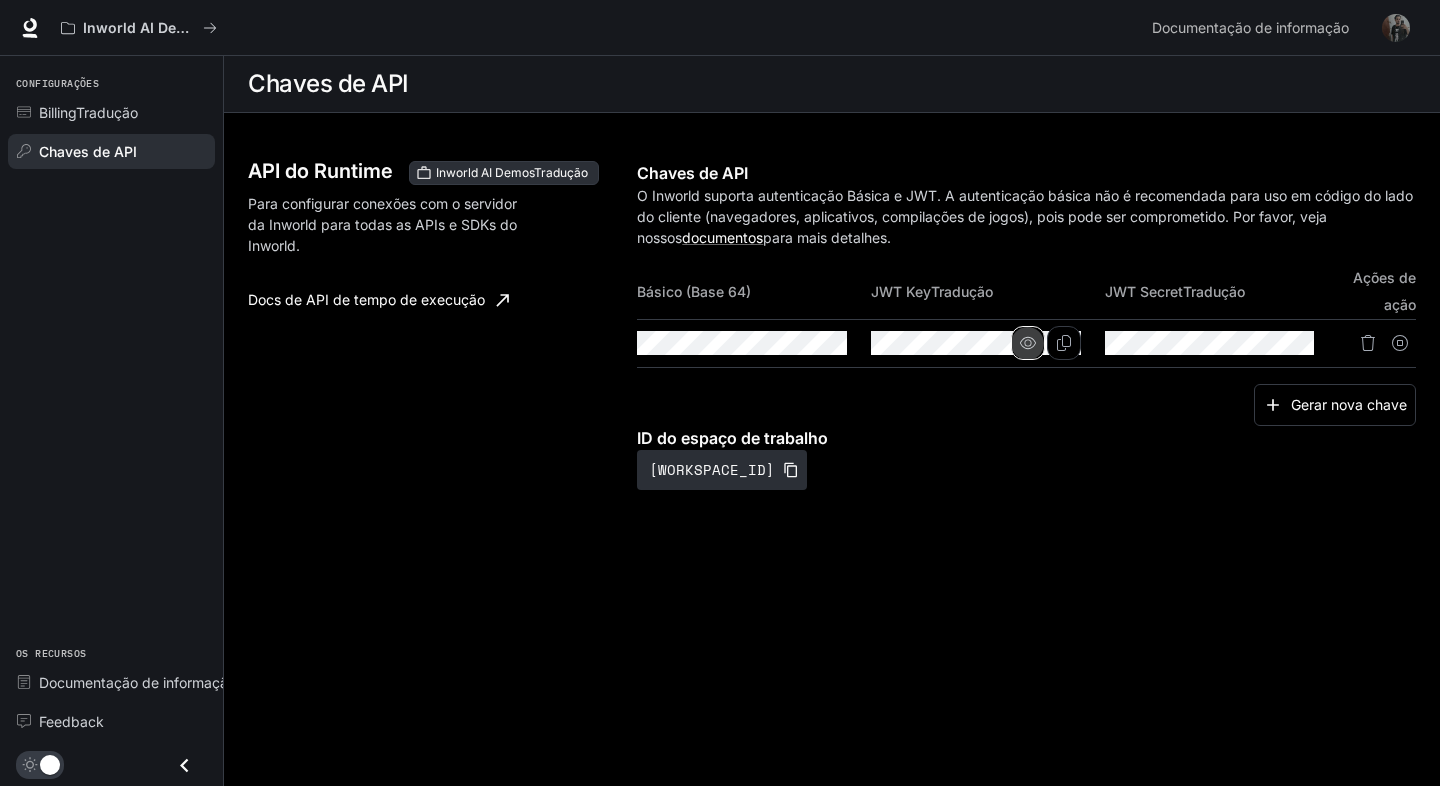 click 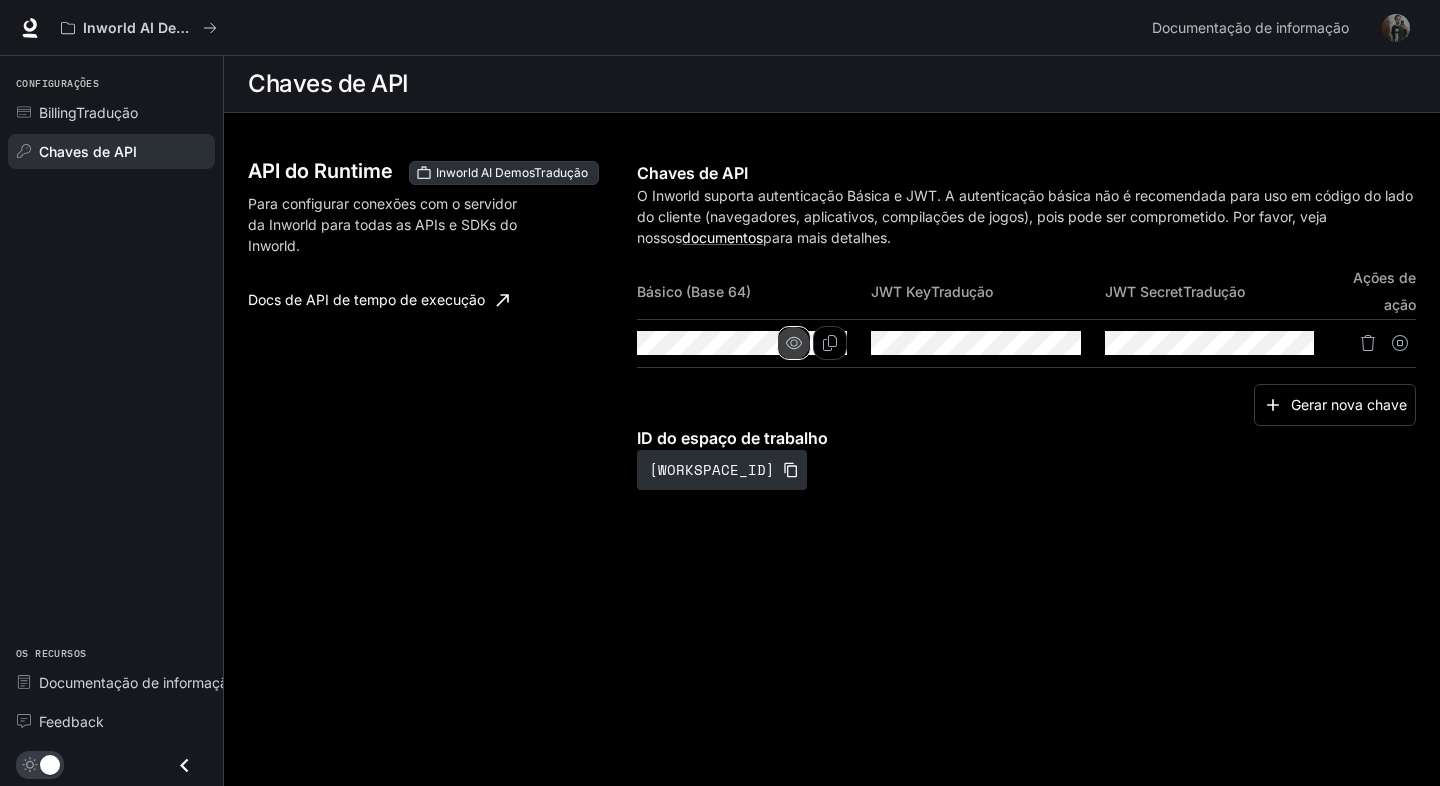 click 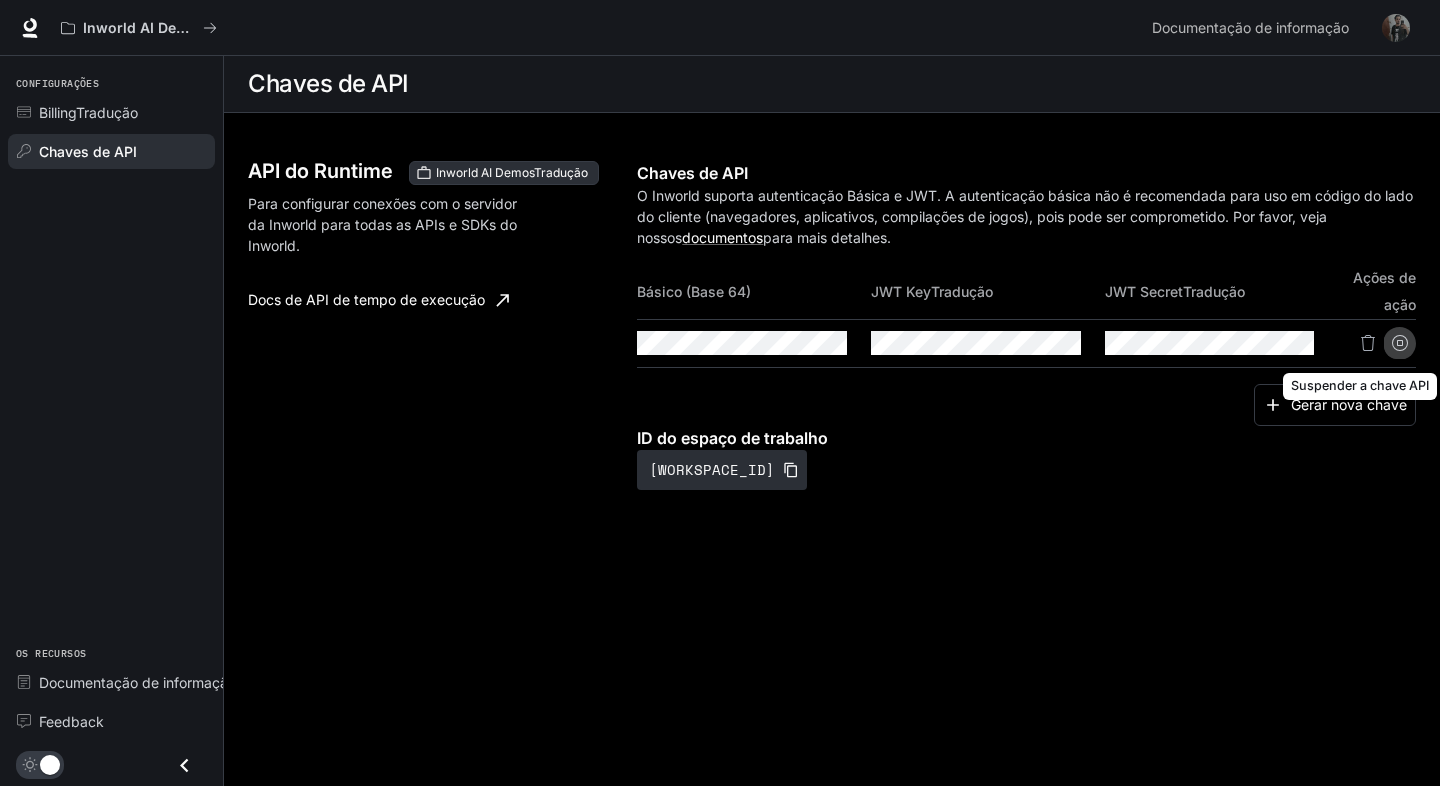 click 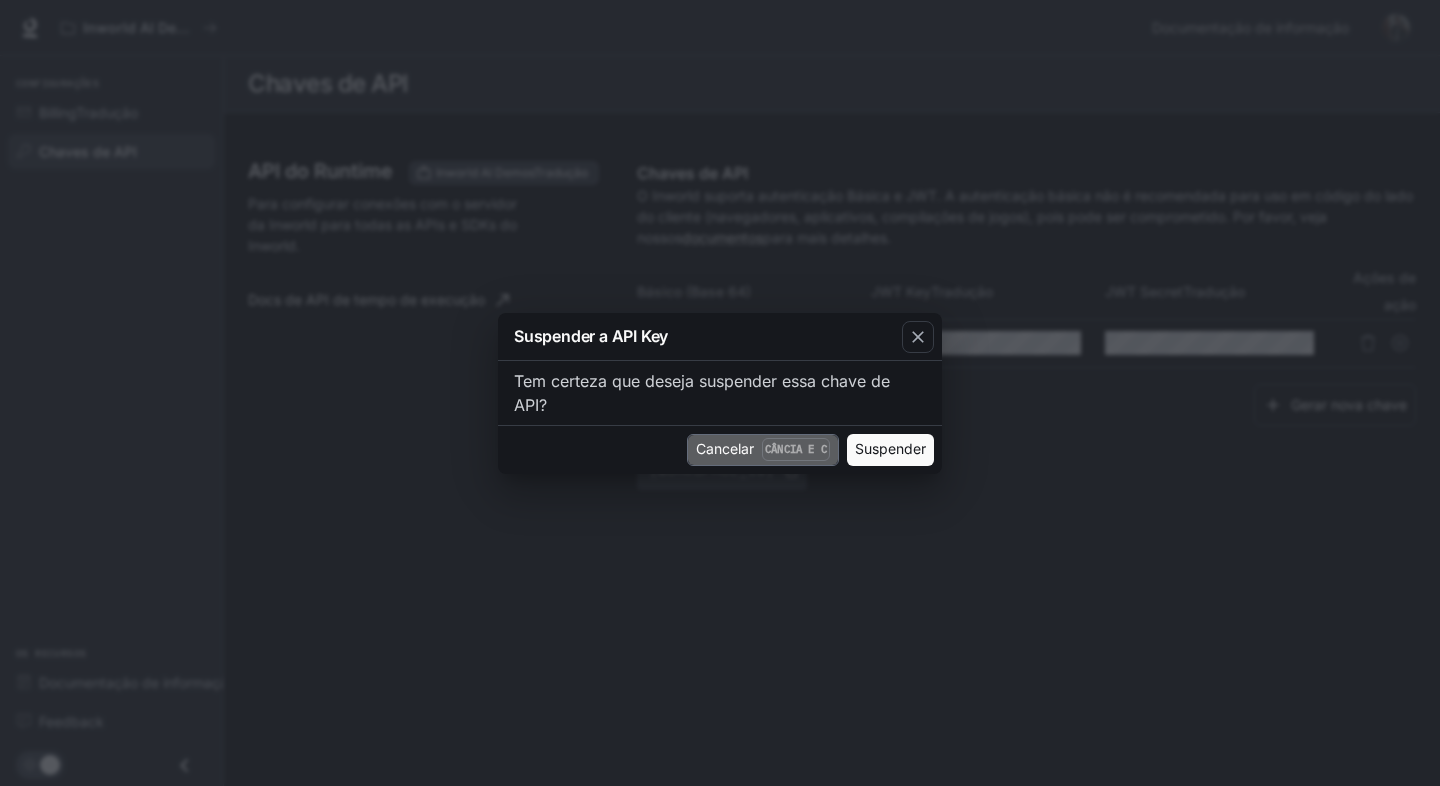 click on "Cância e C" at bounding box center [796, 449] 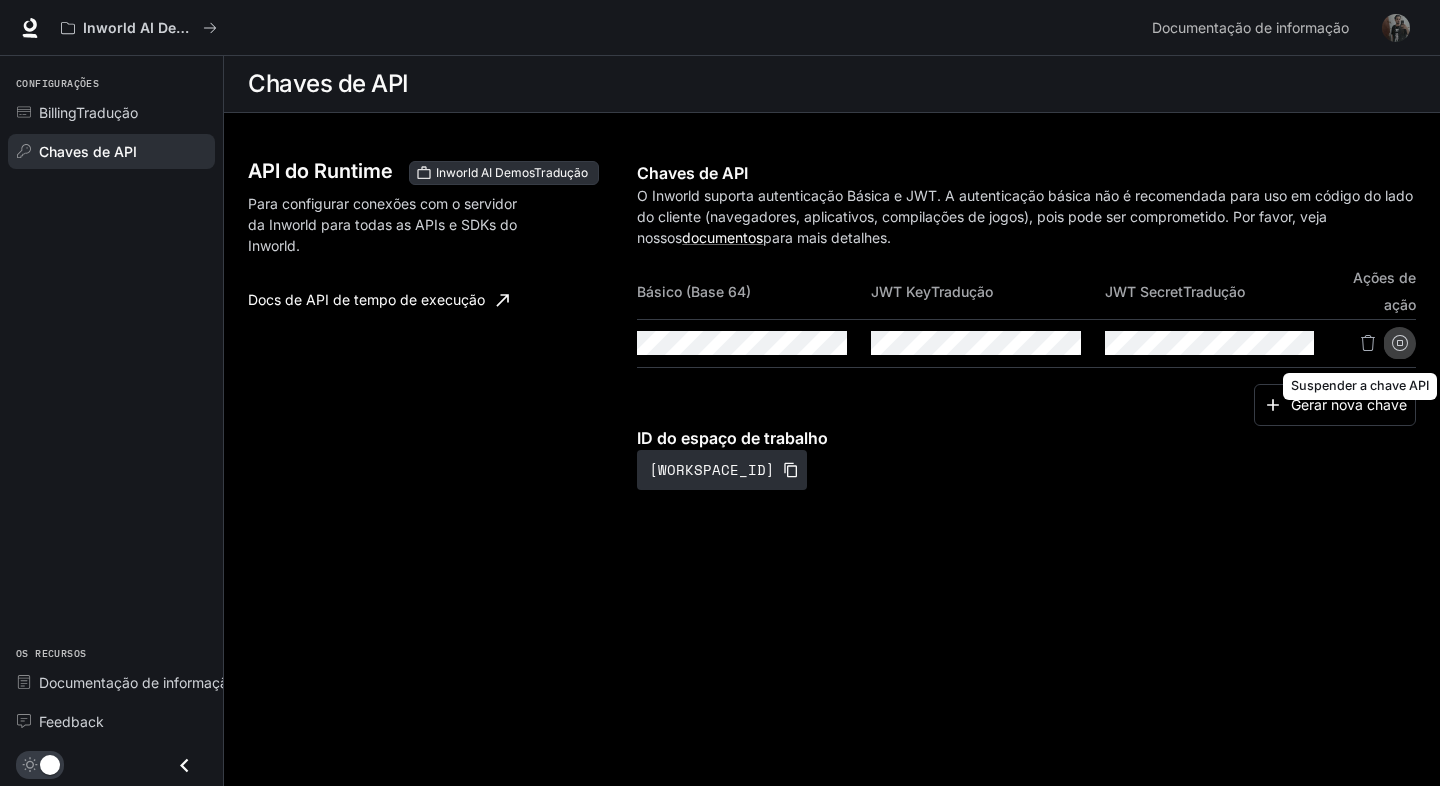 click 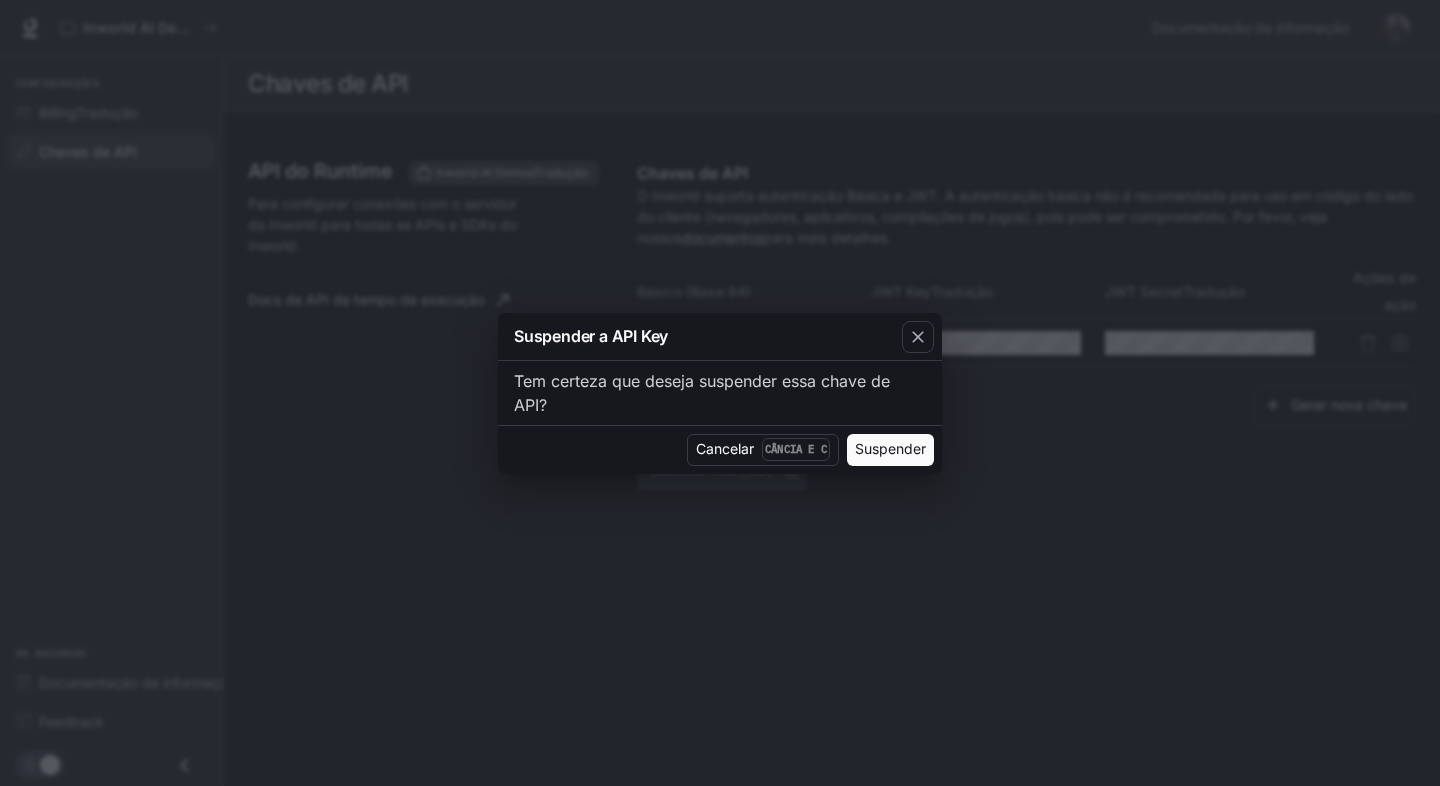 click on "Suspender a API Key Tem certeza que deseja suspender essa chave de API? Cancelar Cância e C Suspender" at bounding box center (720, 393) 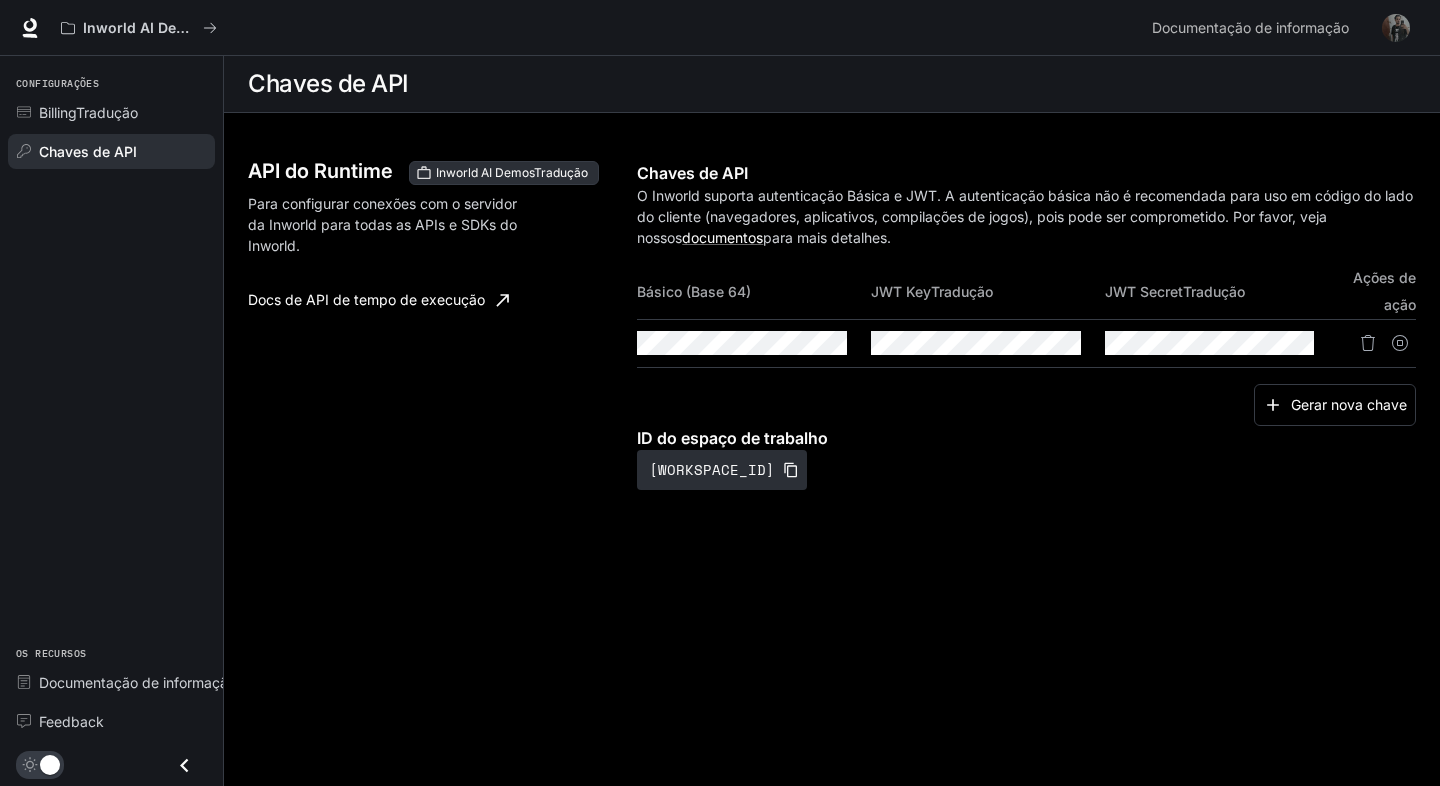 click on "Docs de API de tempo de execução" at bounding box center [378, 300] 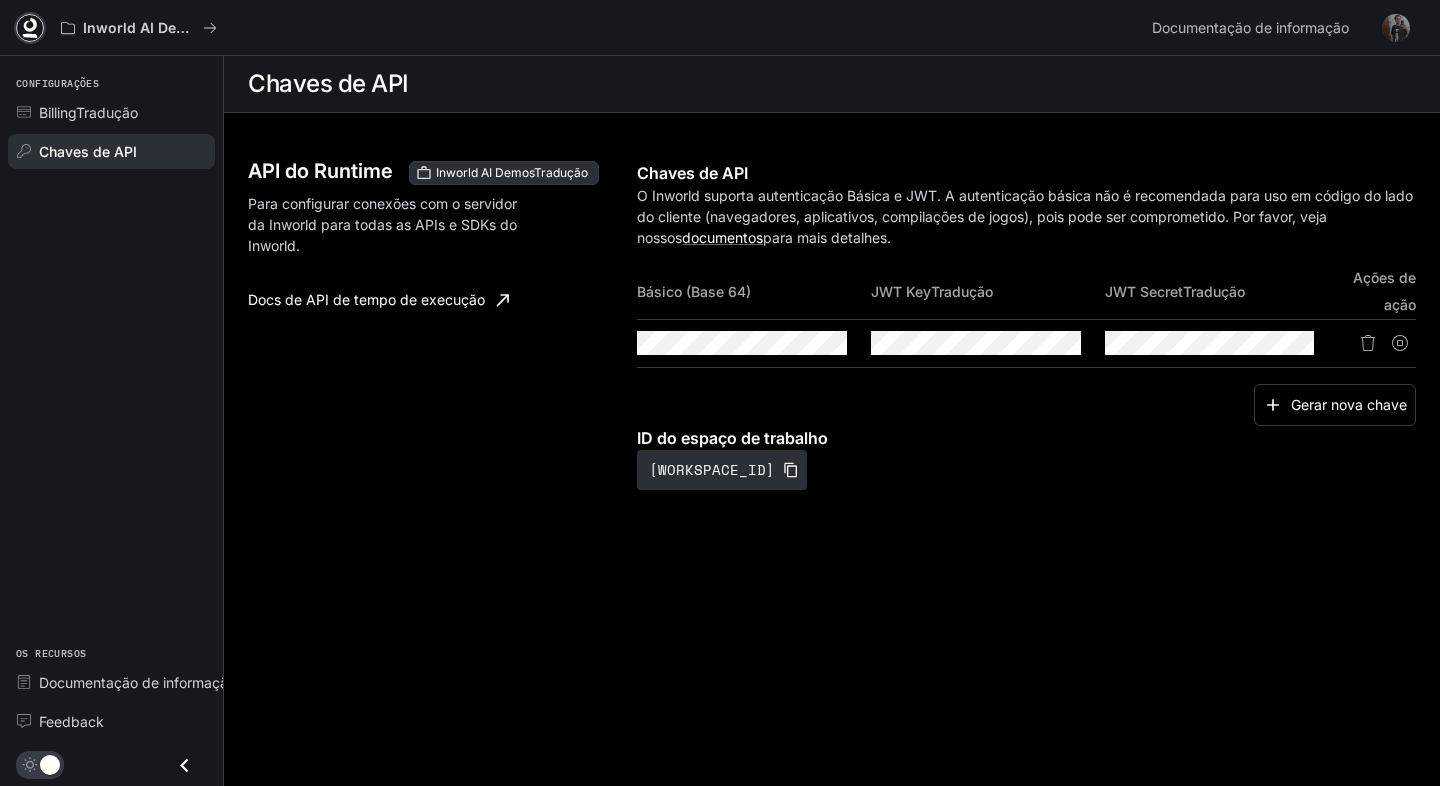 click 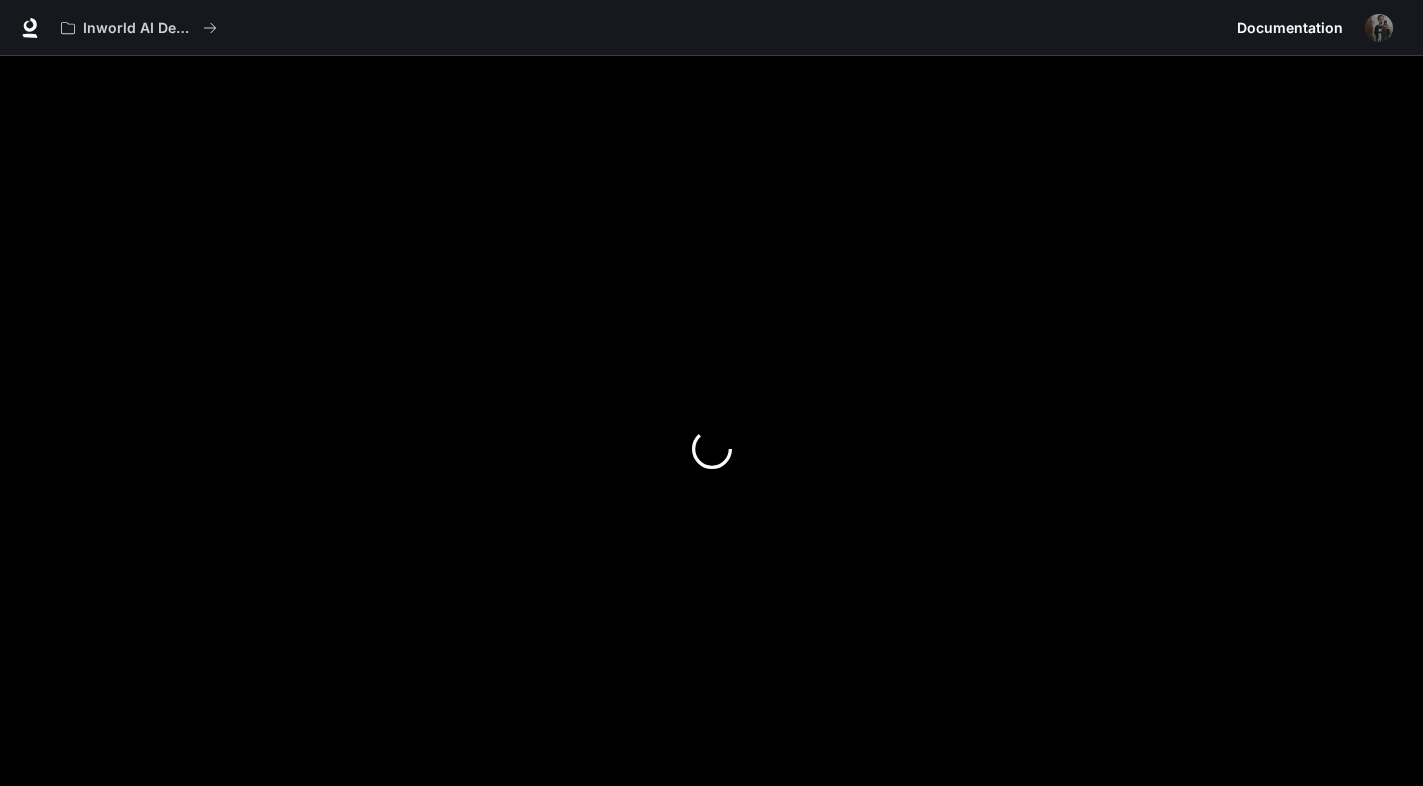 scroll, scrollTop: 0, scrollLeft: 0, axis: both 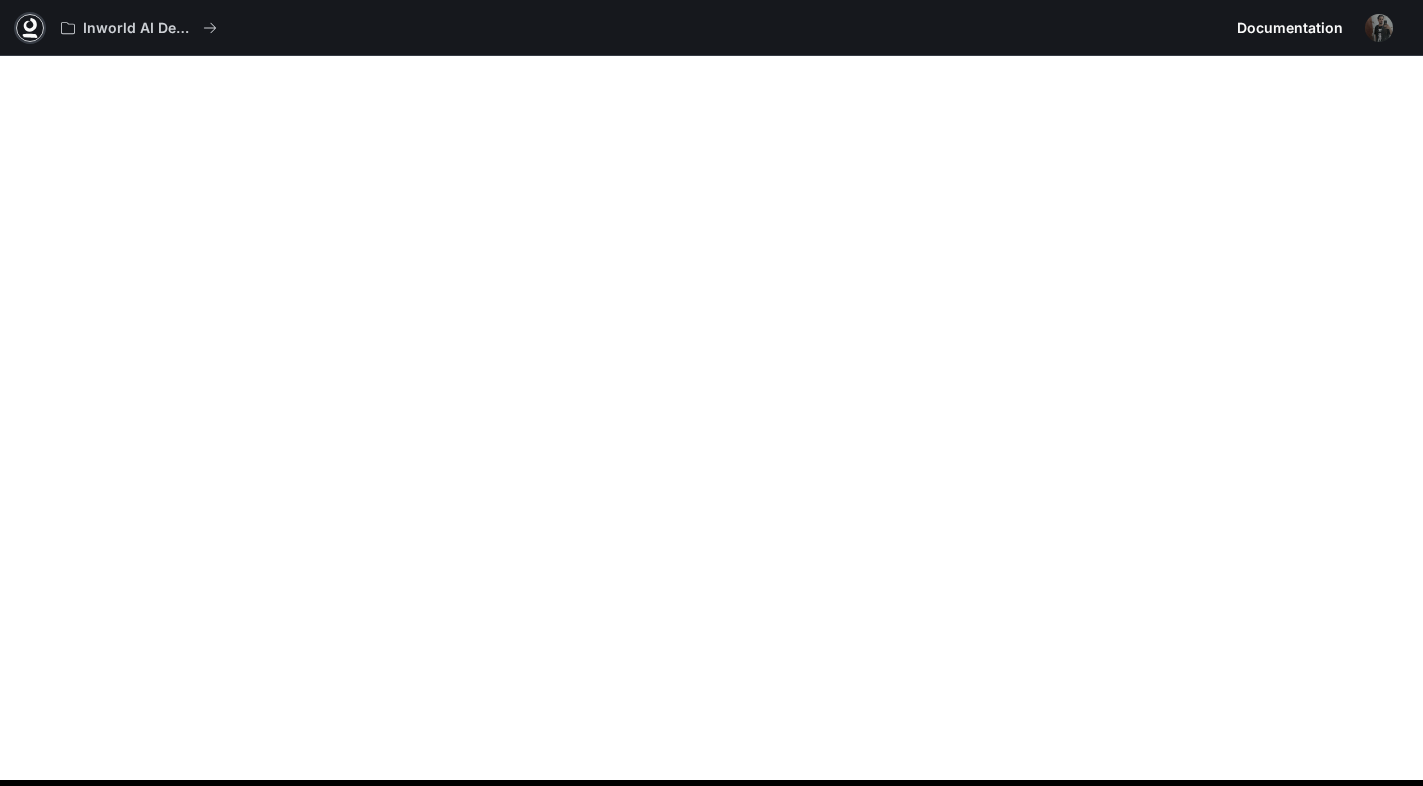 click 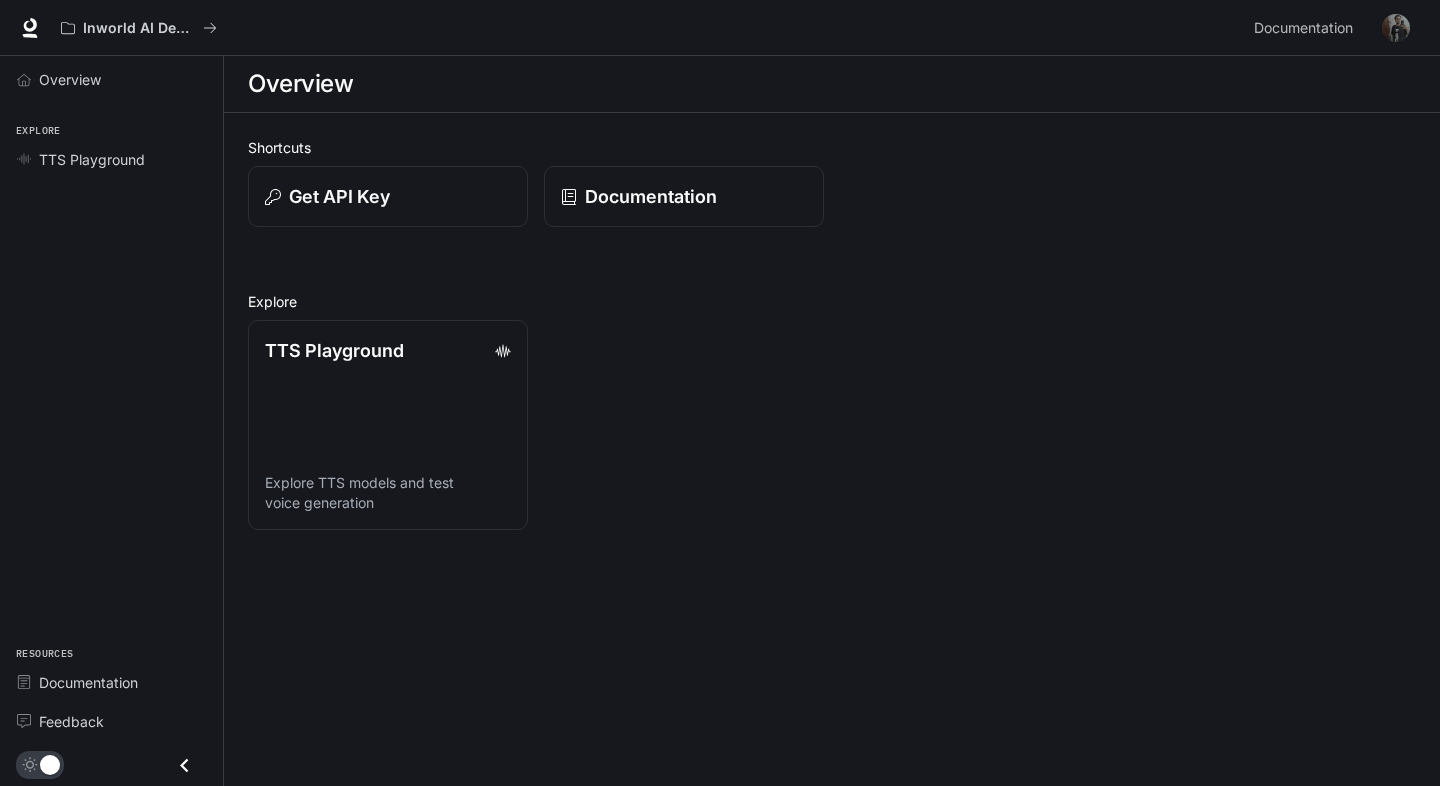 scroll, scrollTop: 0, scrollLeft: 0, axis: both 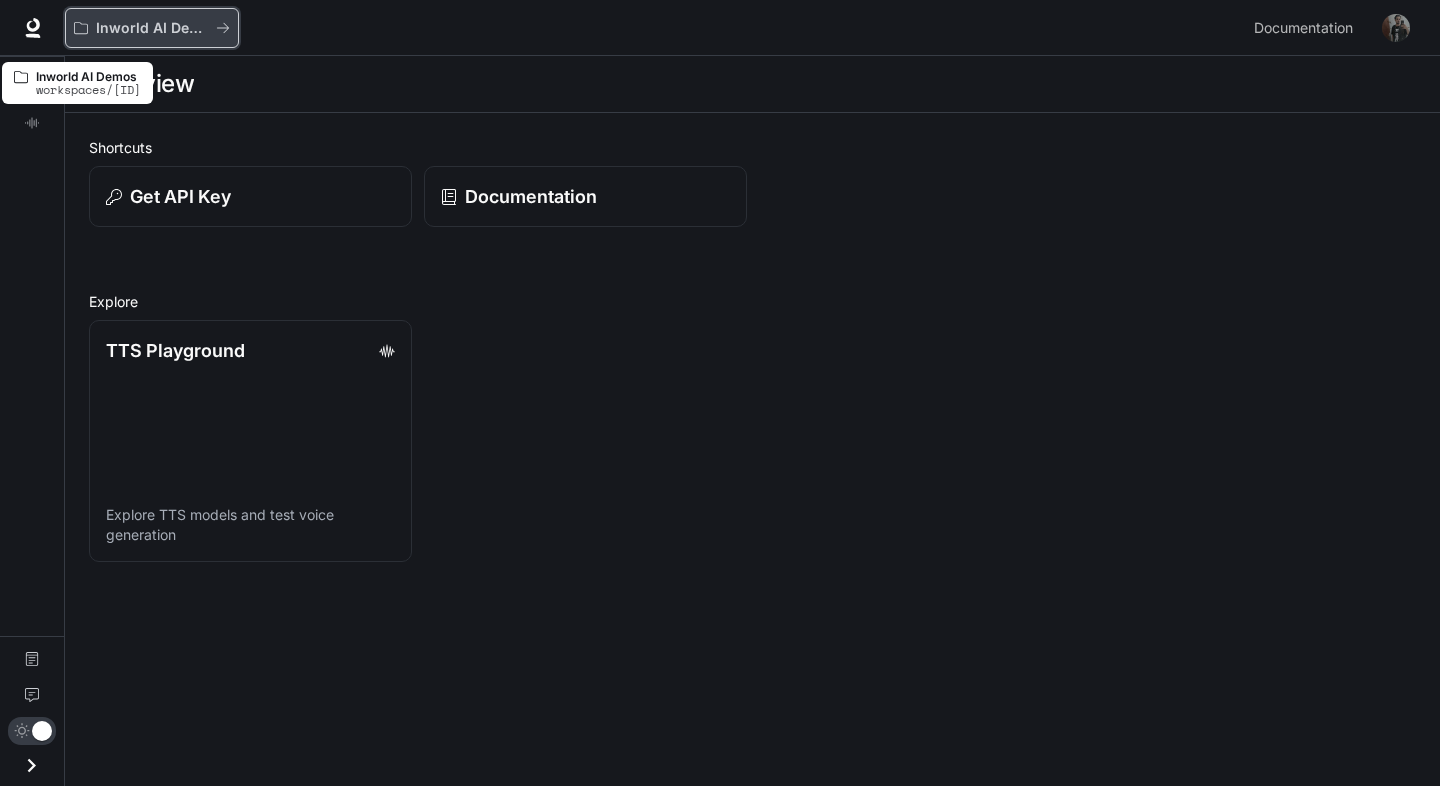 click on "Inworld AI Demos" at bounding box center [152, 28] 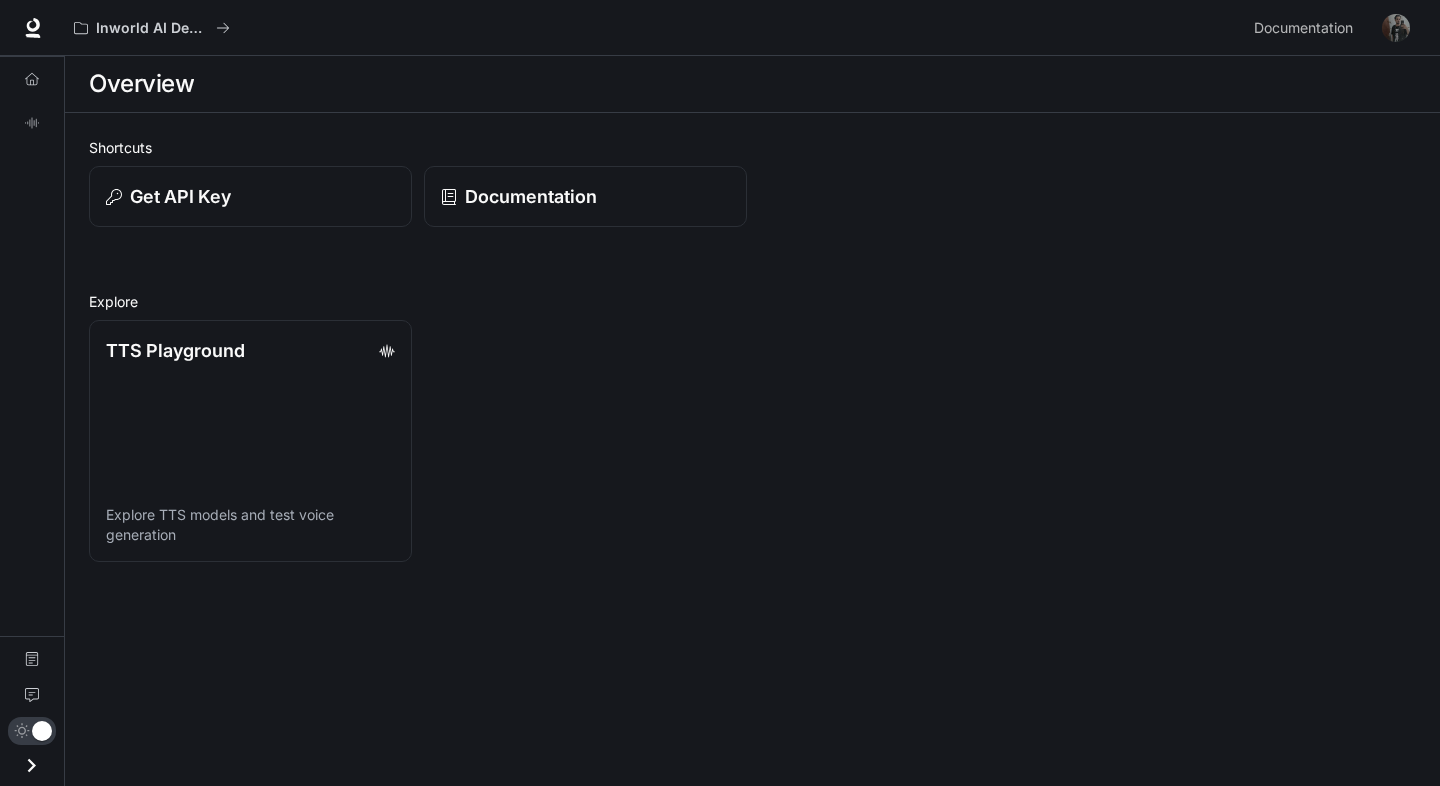 click on "Overview" at bounding box center [141, 84] 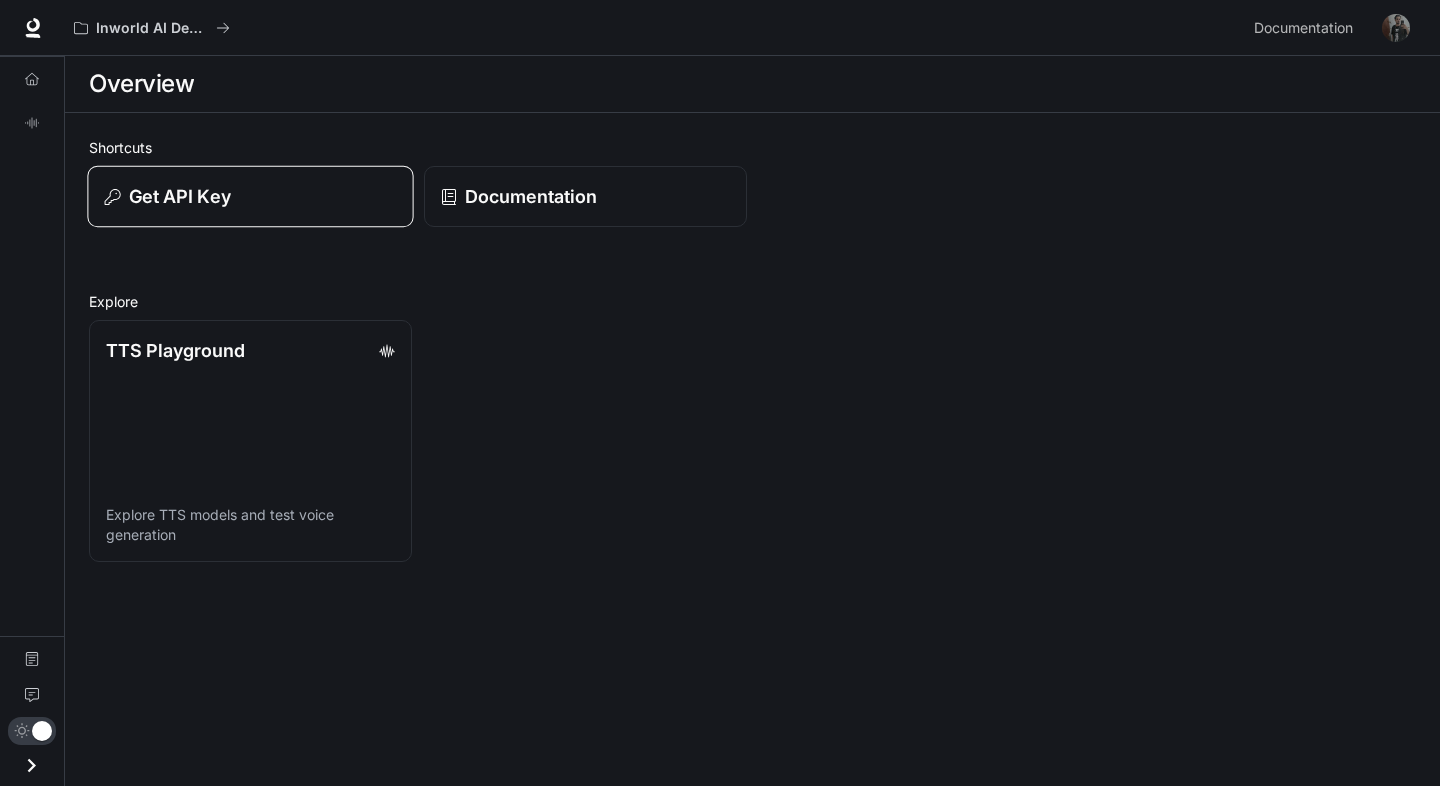 click on "Get API Key" at bounding box center [251, 196] 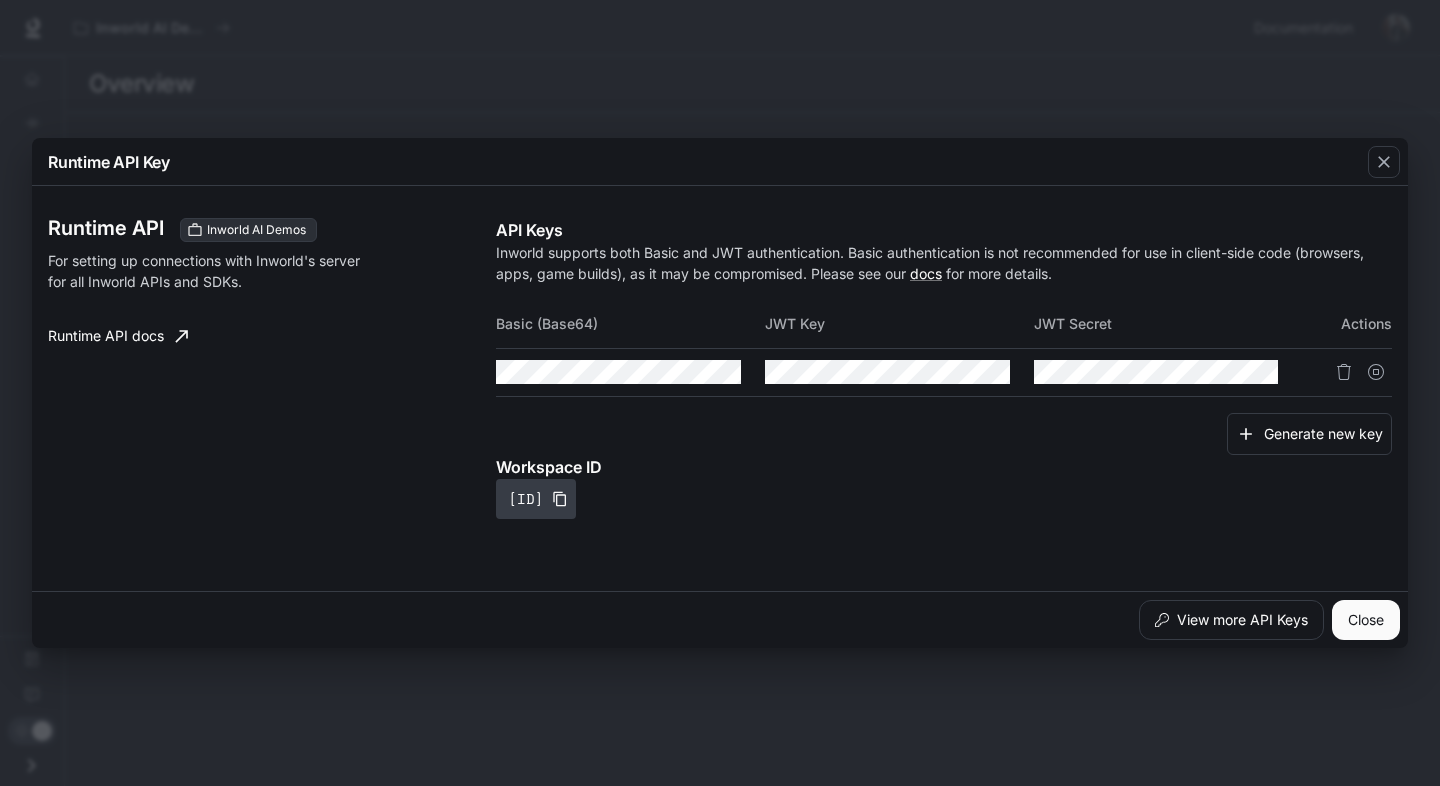 click 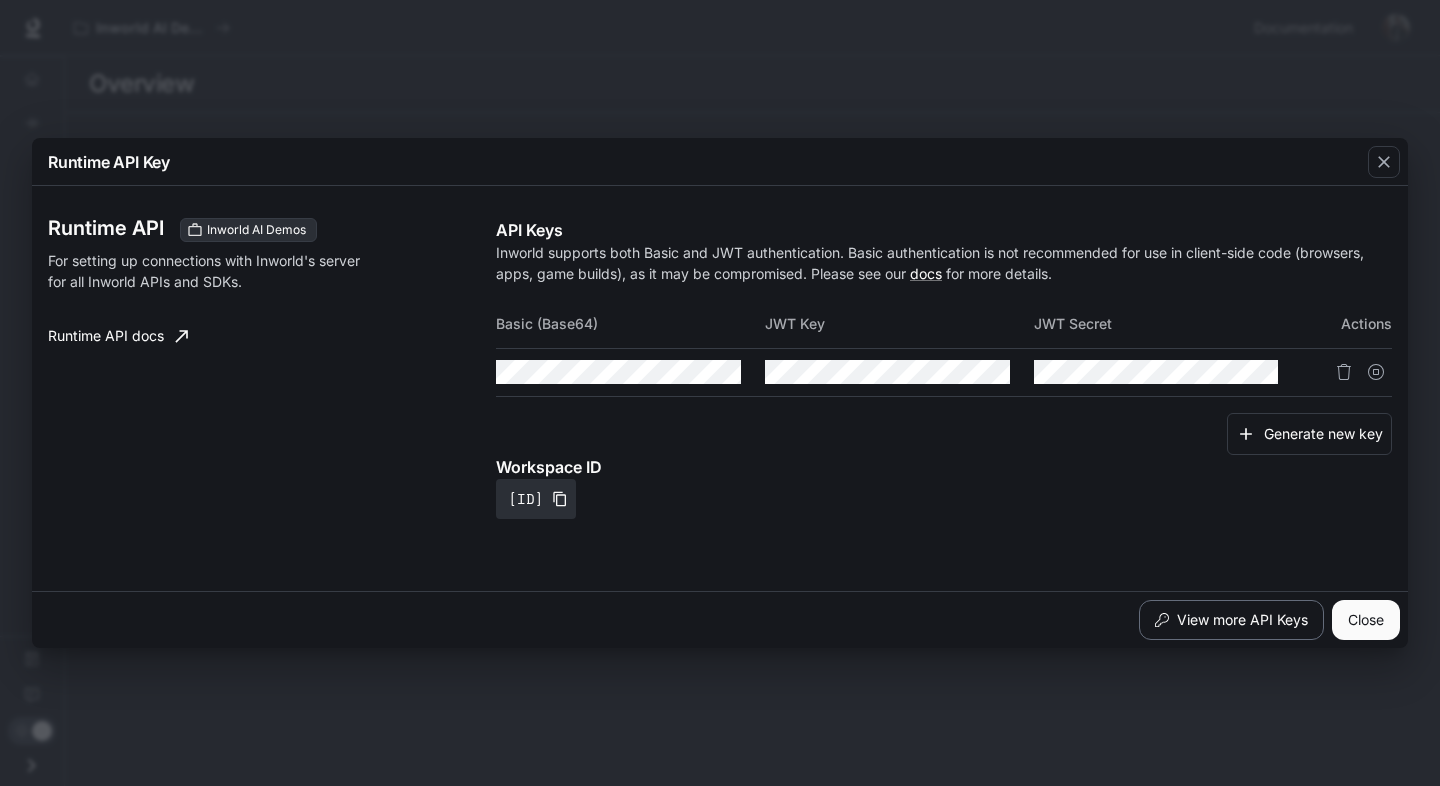 click on "View more API Keys" at bounding box center (1231, 620) 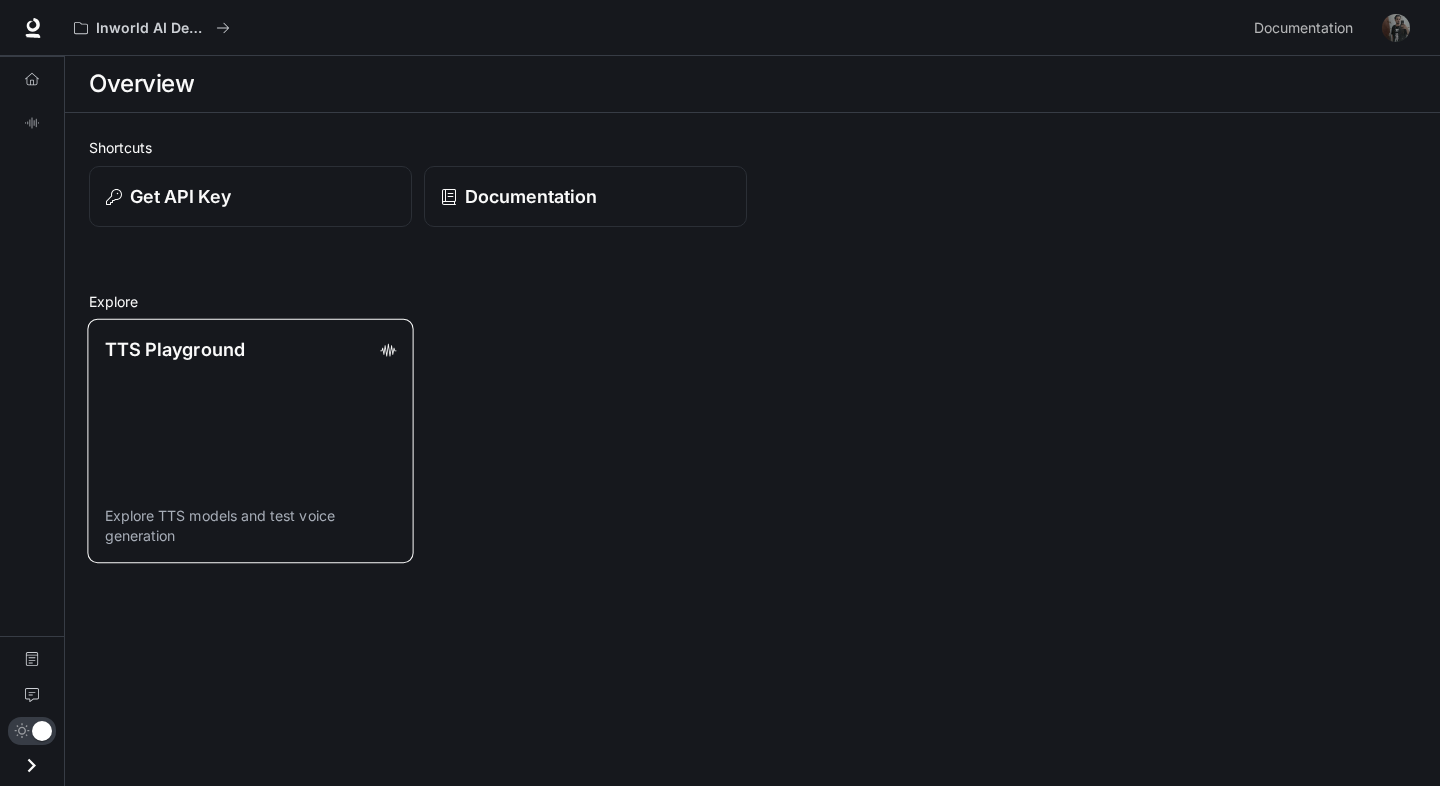 click on "TTS Playground Explore TTS models and test voice generation" at bounding box center (250, 441) 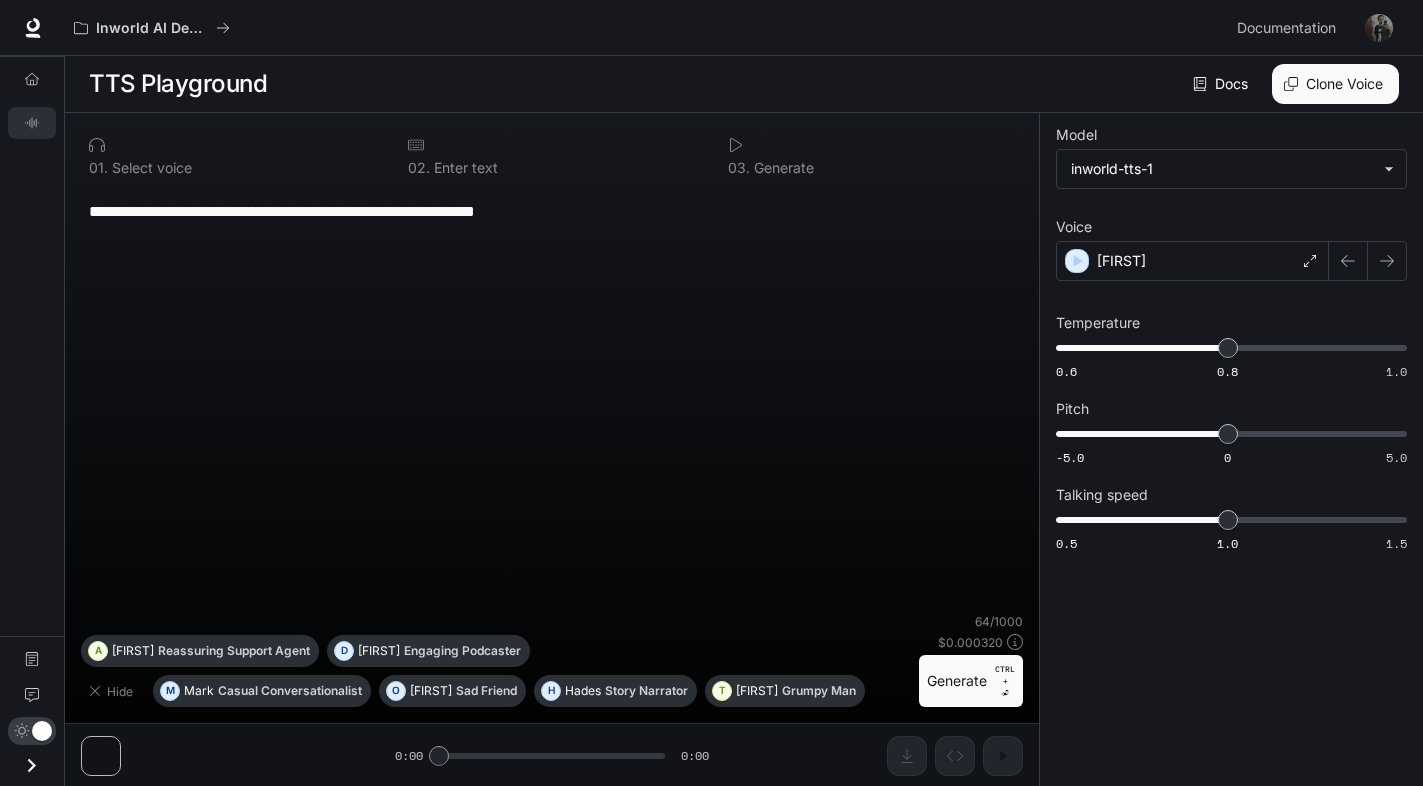 click on "**********" at bounding box center (552, 400) 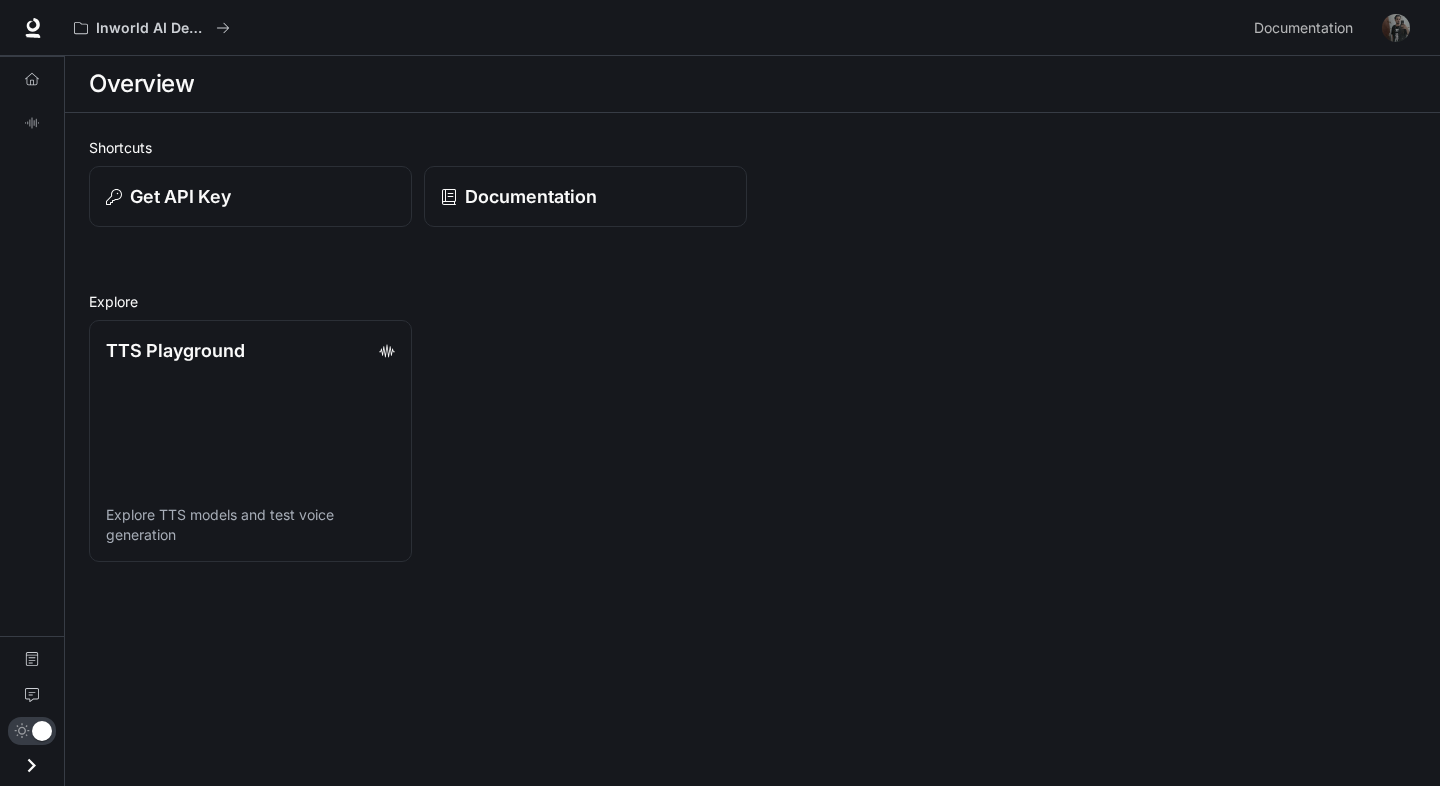 click on "Shortcuts Get API Key Documentation Explore TTS Playground Explore TTS models and test voice generation" at bounding box center (752, 349) 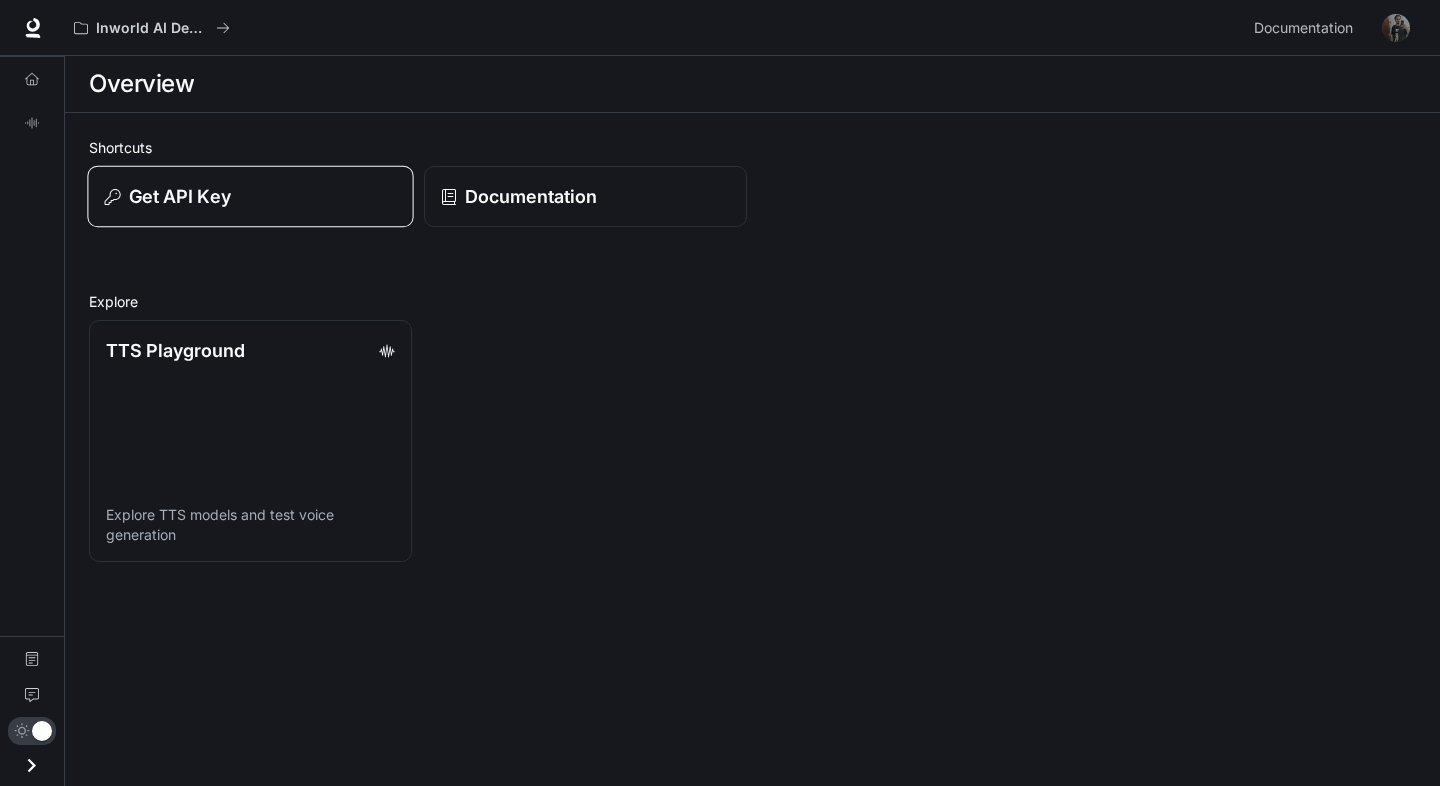 click on "Get API Key" at bounding box center (251, 196) 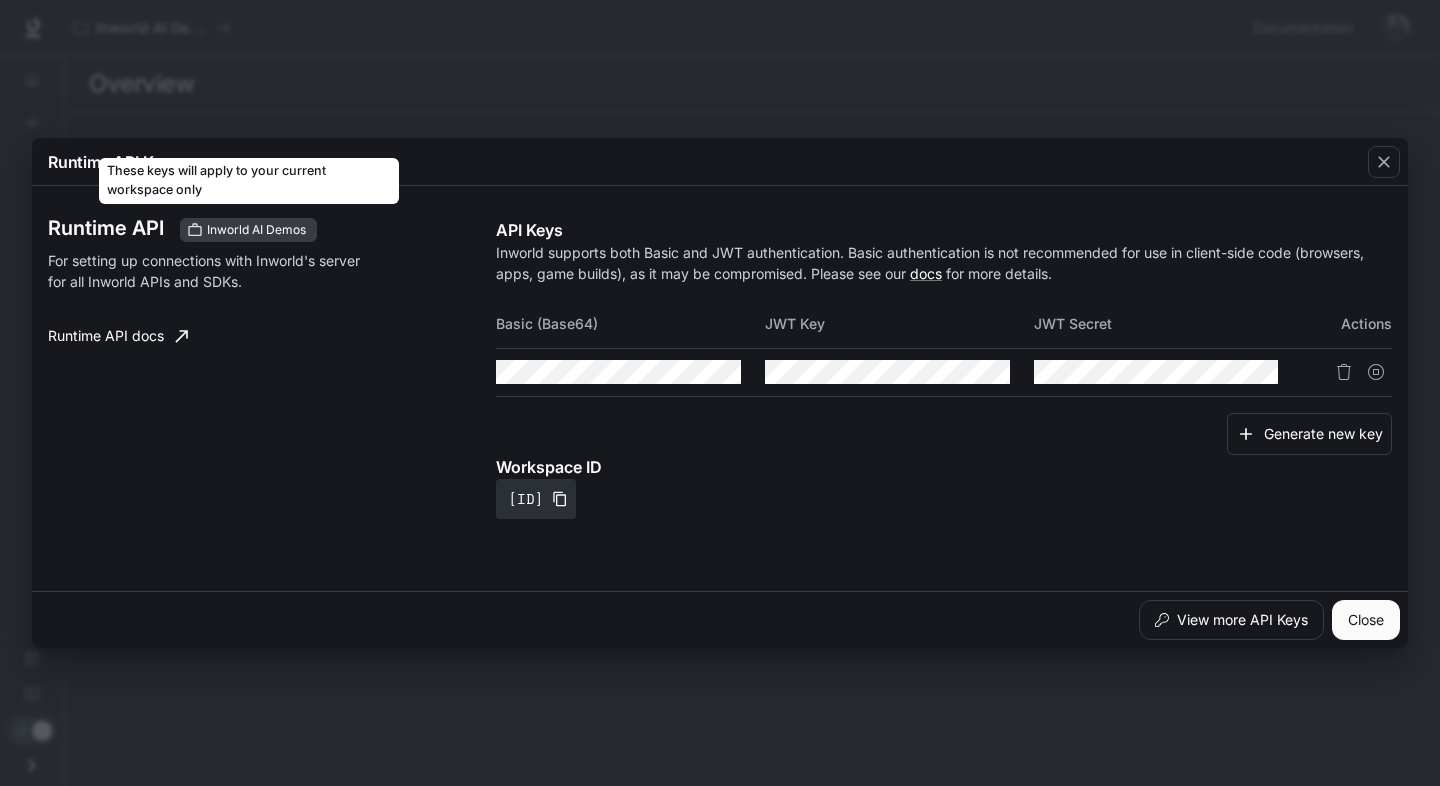 click on "Inworld AI Demos" at bounding box center (256, 230) 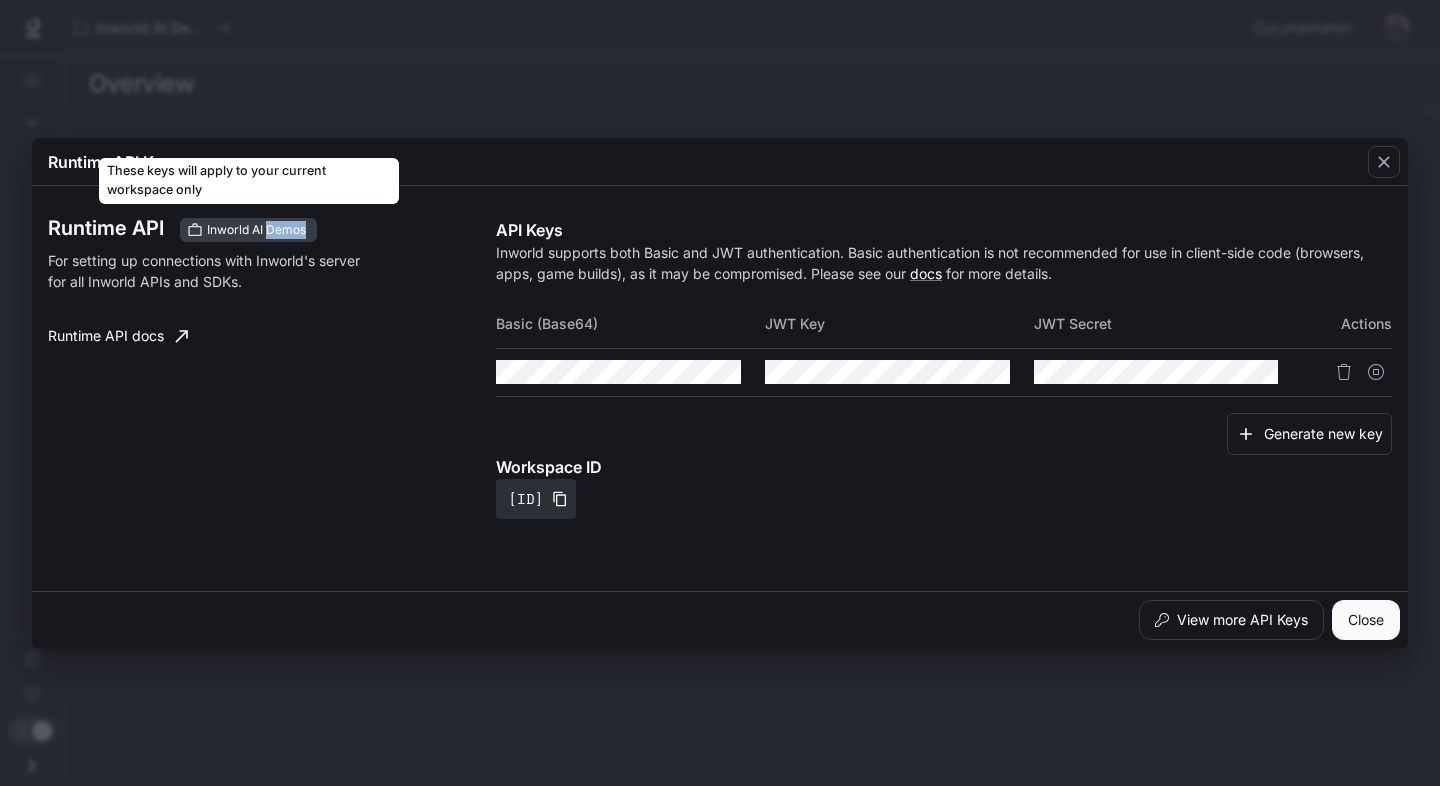 click on "Inworld AI Demos" at bounding box center [256, 230] 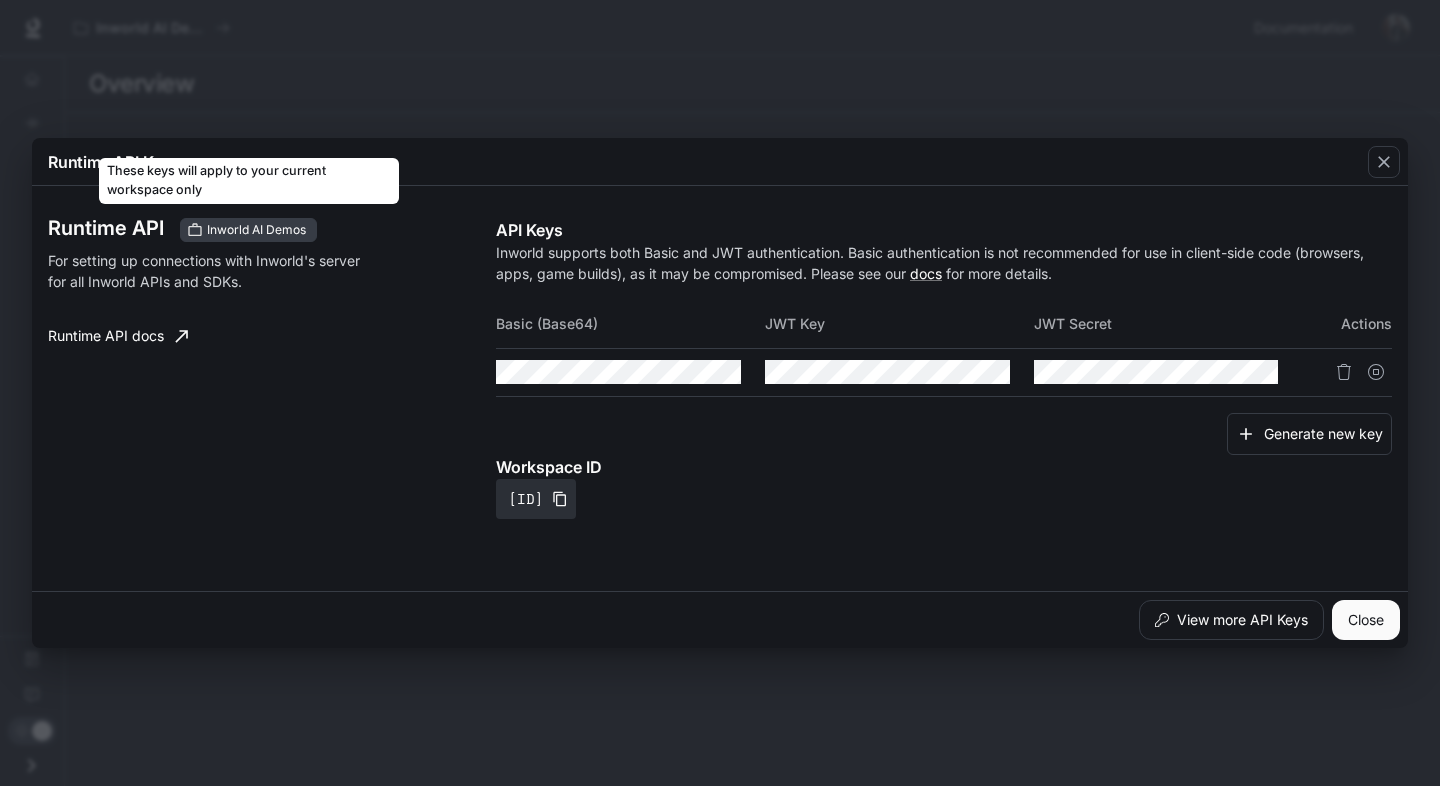 click on "Inworld AI Demos" at bounding box center (256, 230) 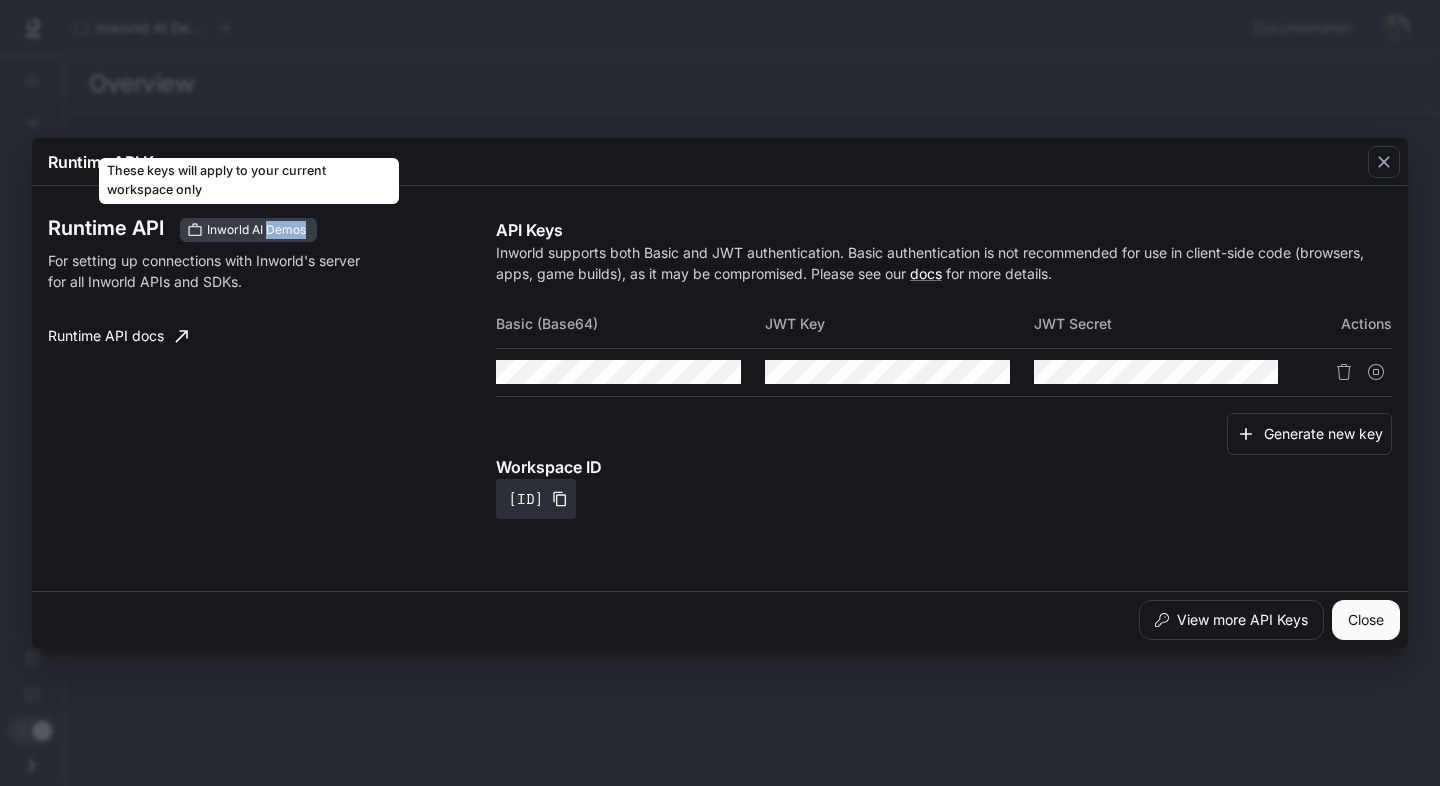 click on "Inworld AI Demos" at bounding box center [256, 230] 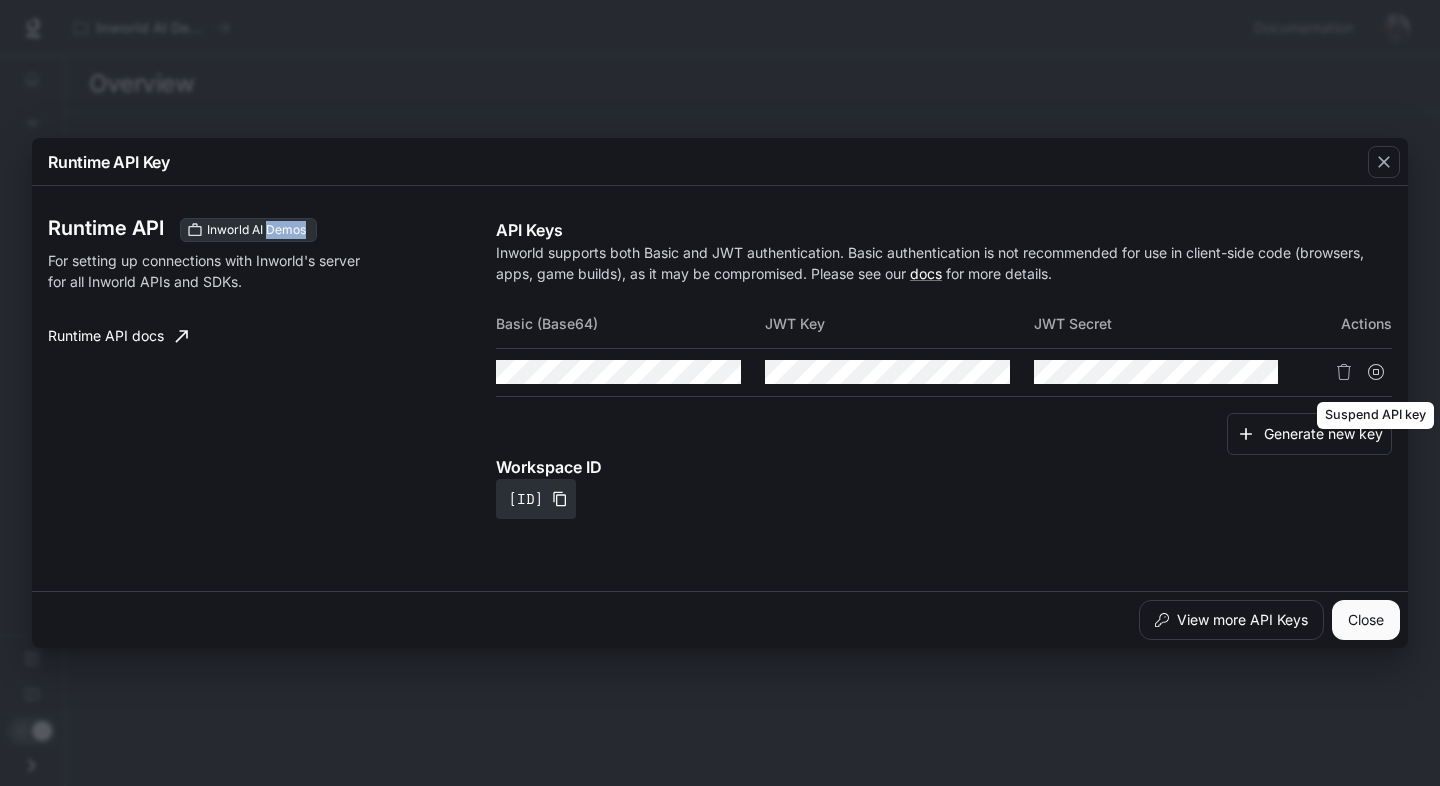 click 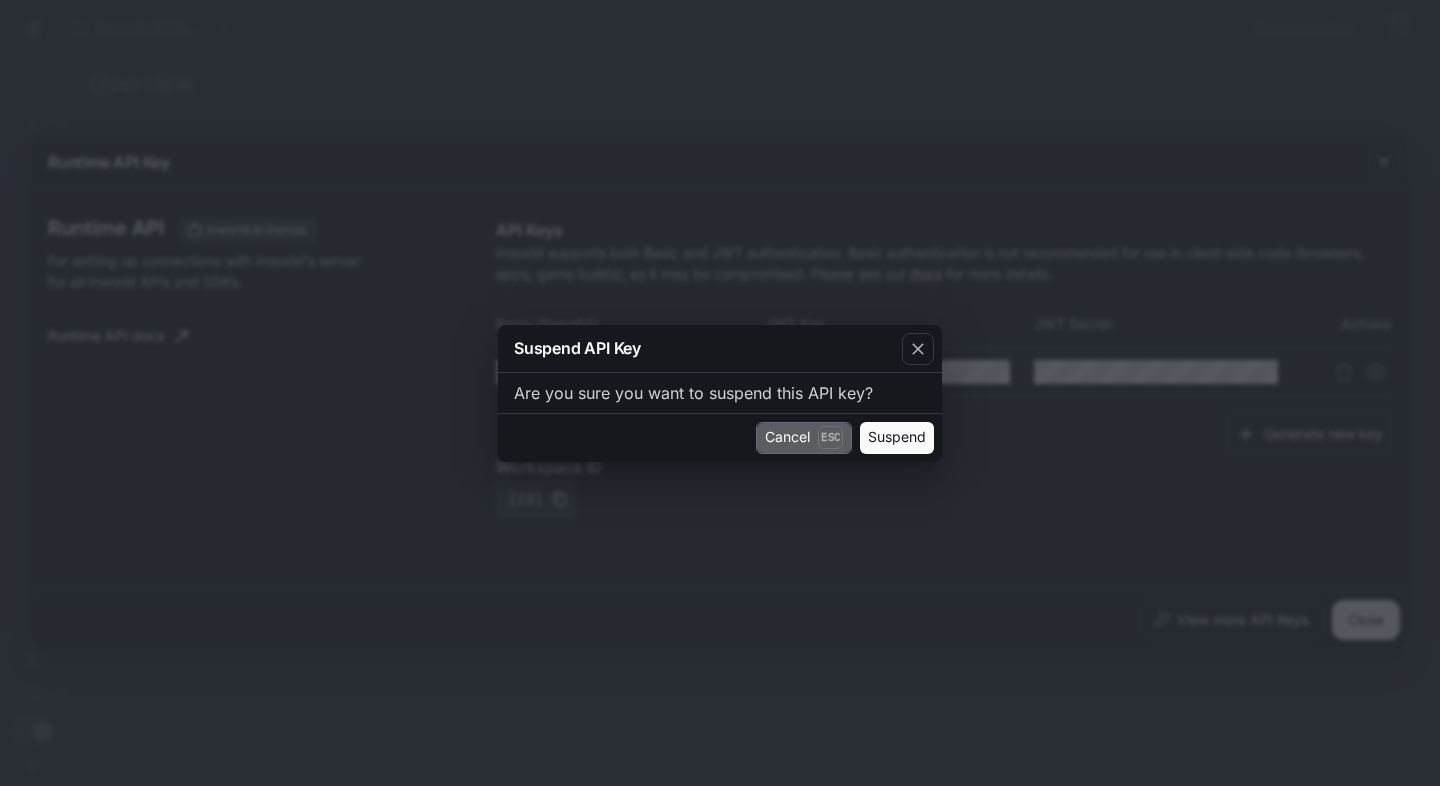 click on "Cancel Esc" at bounding box center [804, 438] 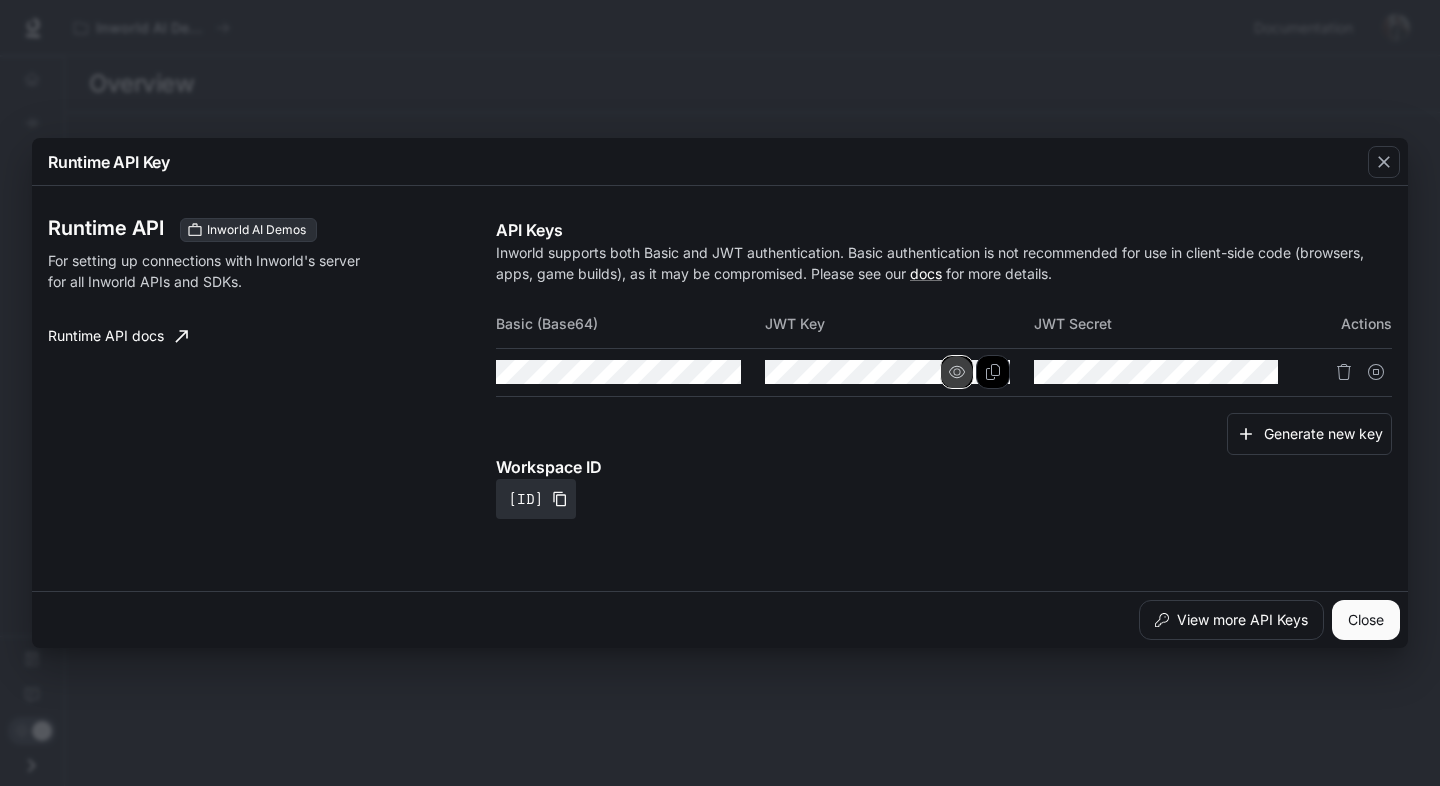 click 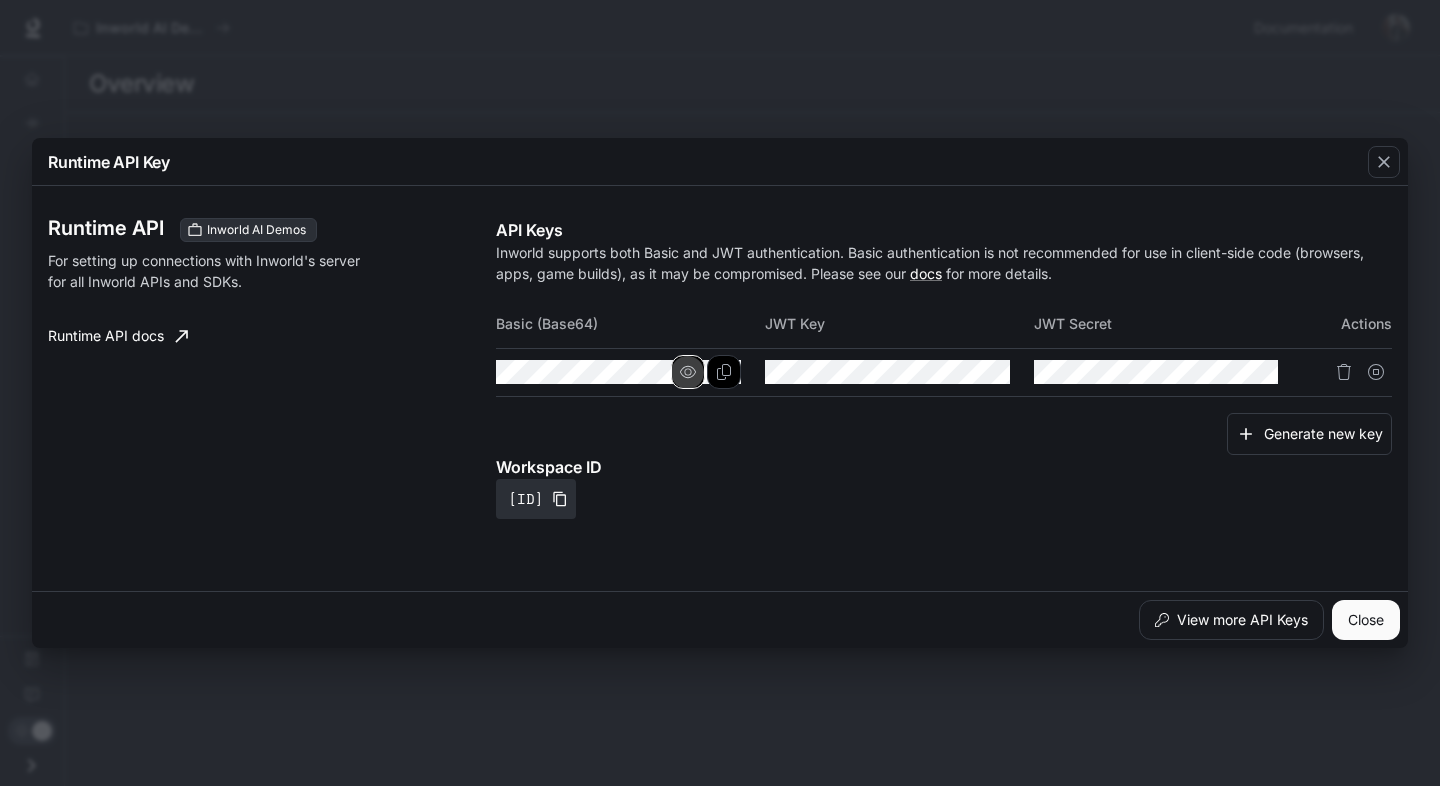 click 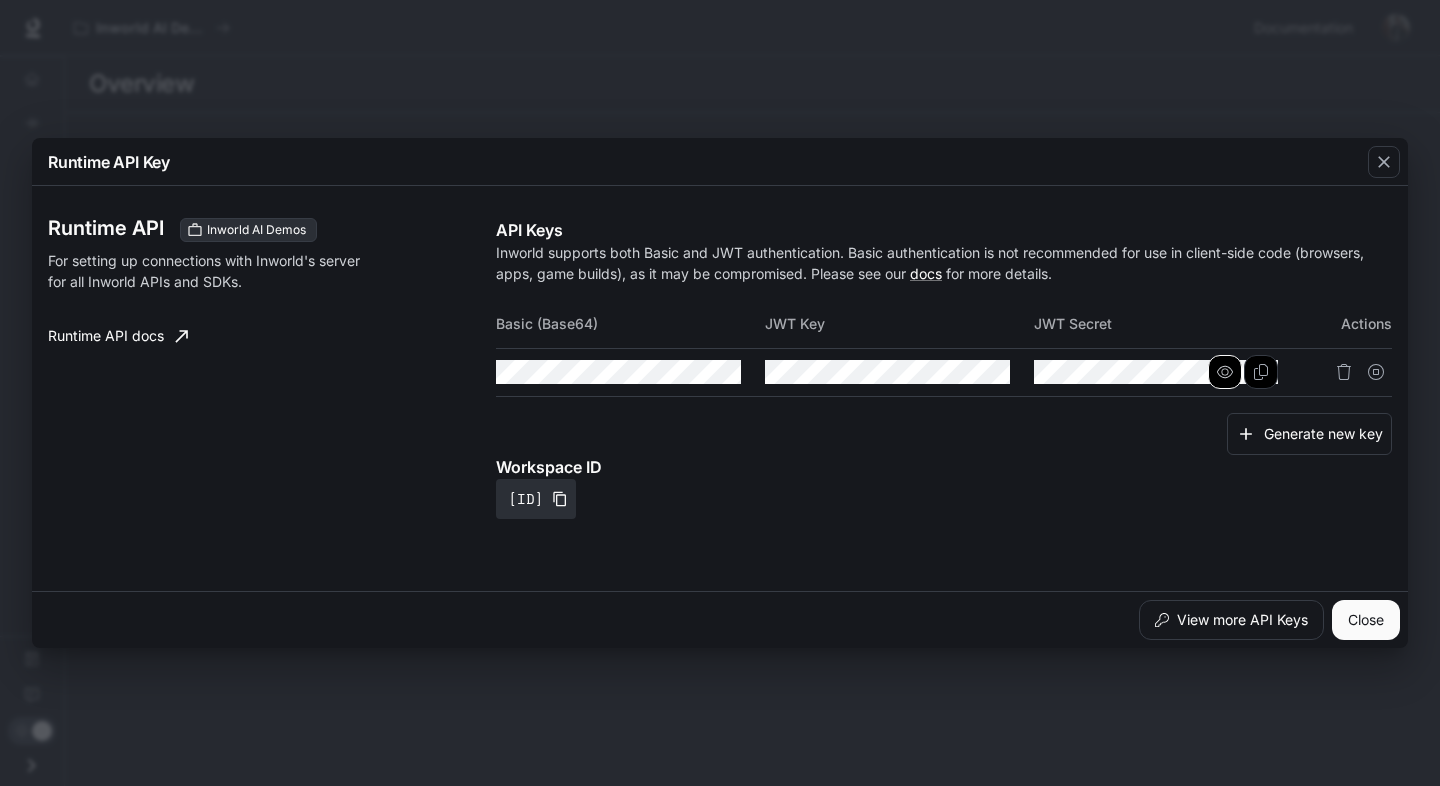 click 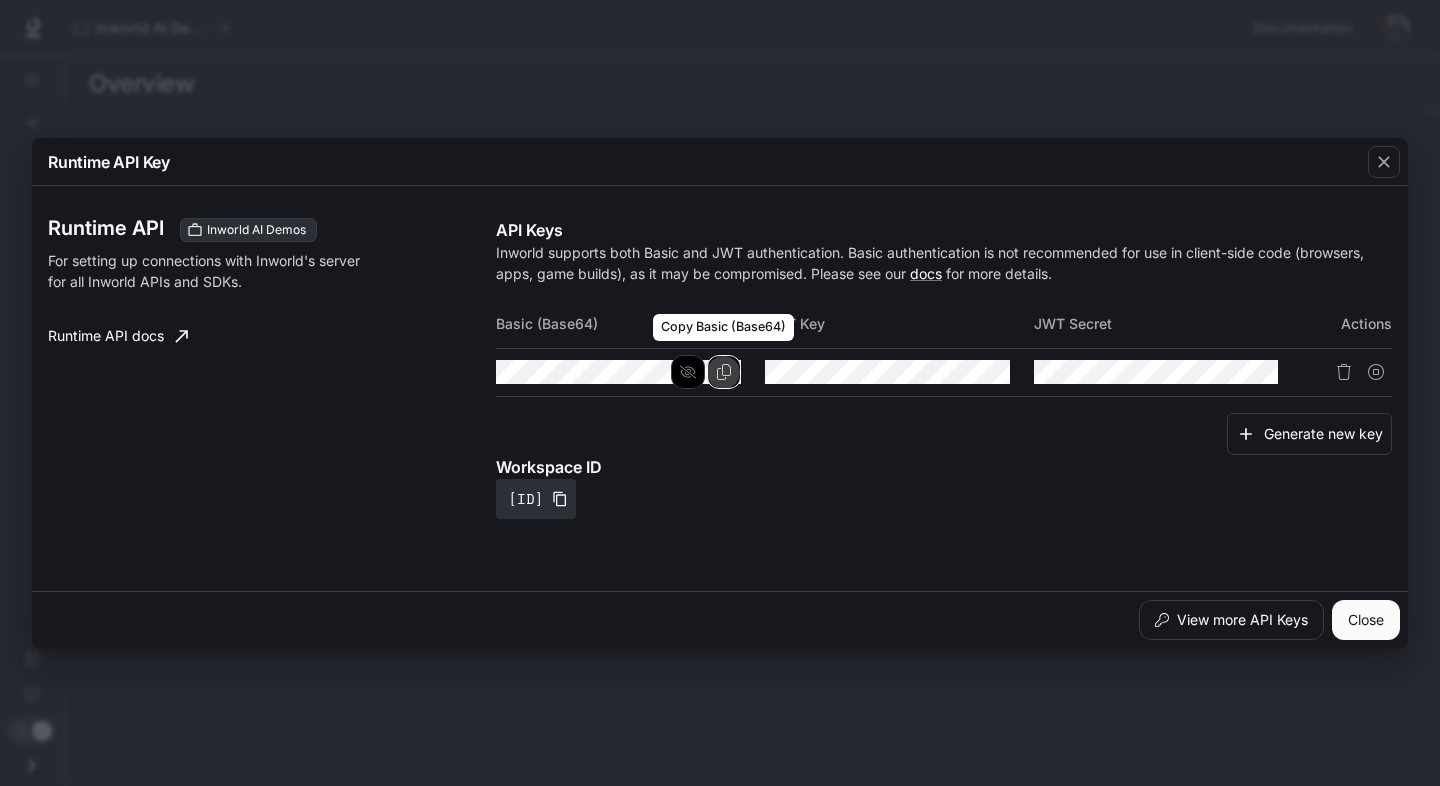 click 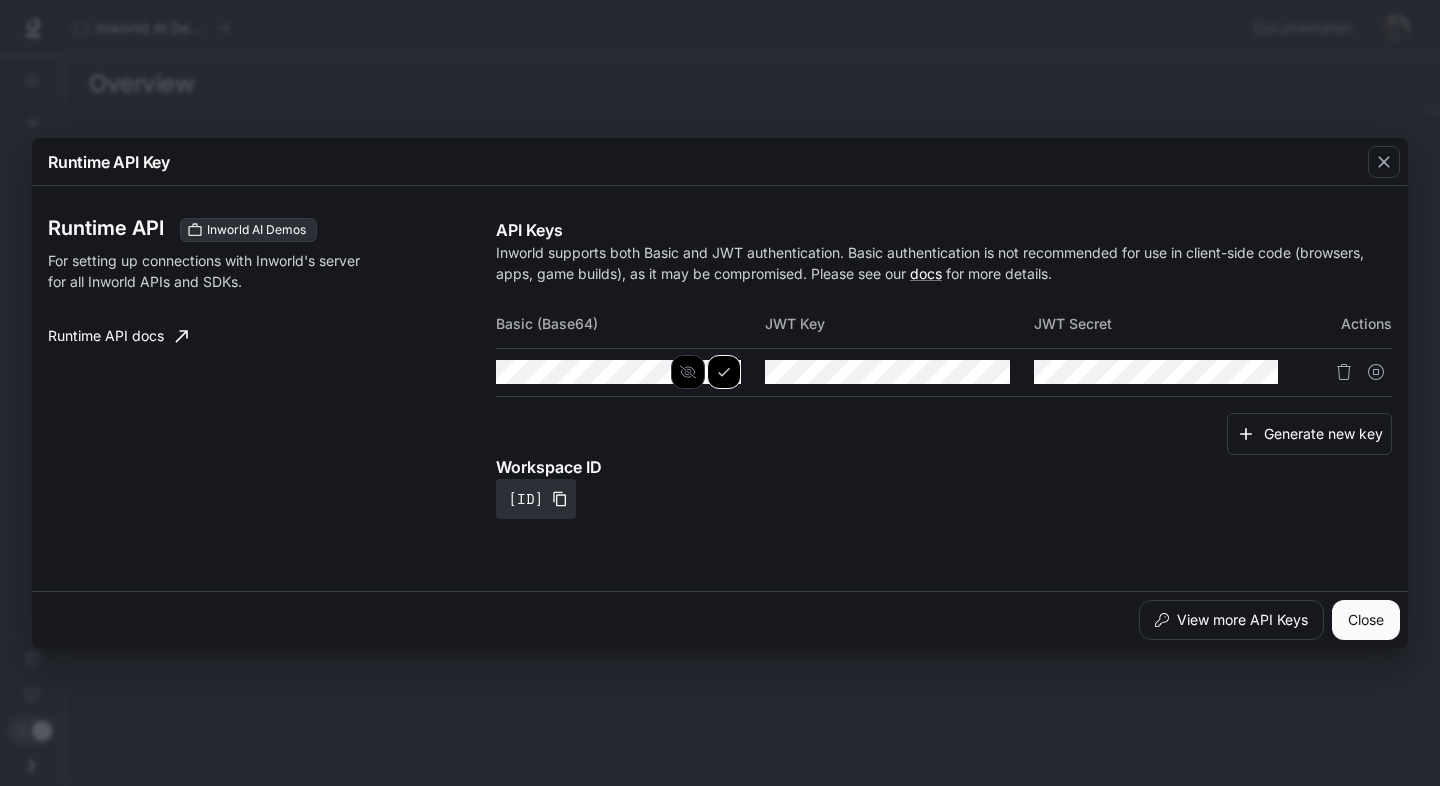 click on "Runtime API Key Runtime API Inworld AI Demos For setting up connections with Inworld's server for all Inworld APIs and SDKs. Runtime API docs API Keys Inworld supports both Basic and JWT authentication. Basic authentication is not recommended for use in client-side code (browsers, apps, game builds), as it may be compromised. Please see our   docs   for more details. Basic (Base64) JWT Key JWT Secret Actions Generate new key Workspace ID default-b-dmj0v3yjfq50a0hgkbzq  View more API Keys Close" at bounding box center [720, 393] 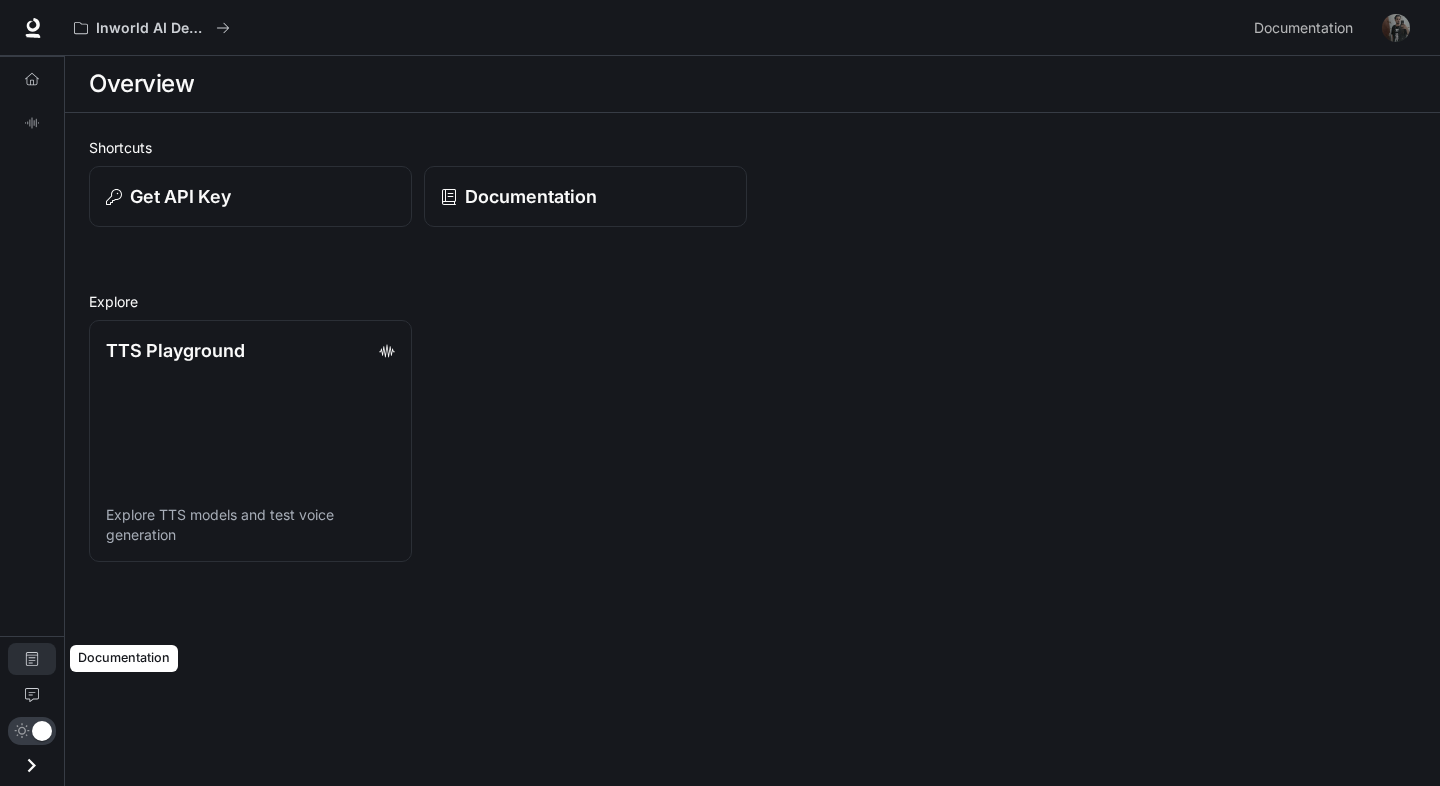 click 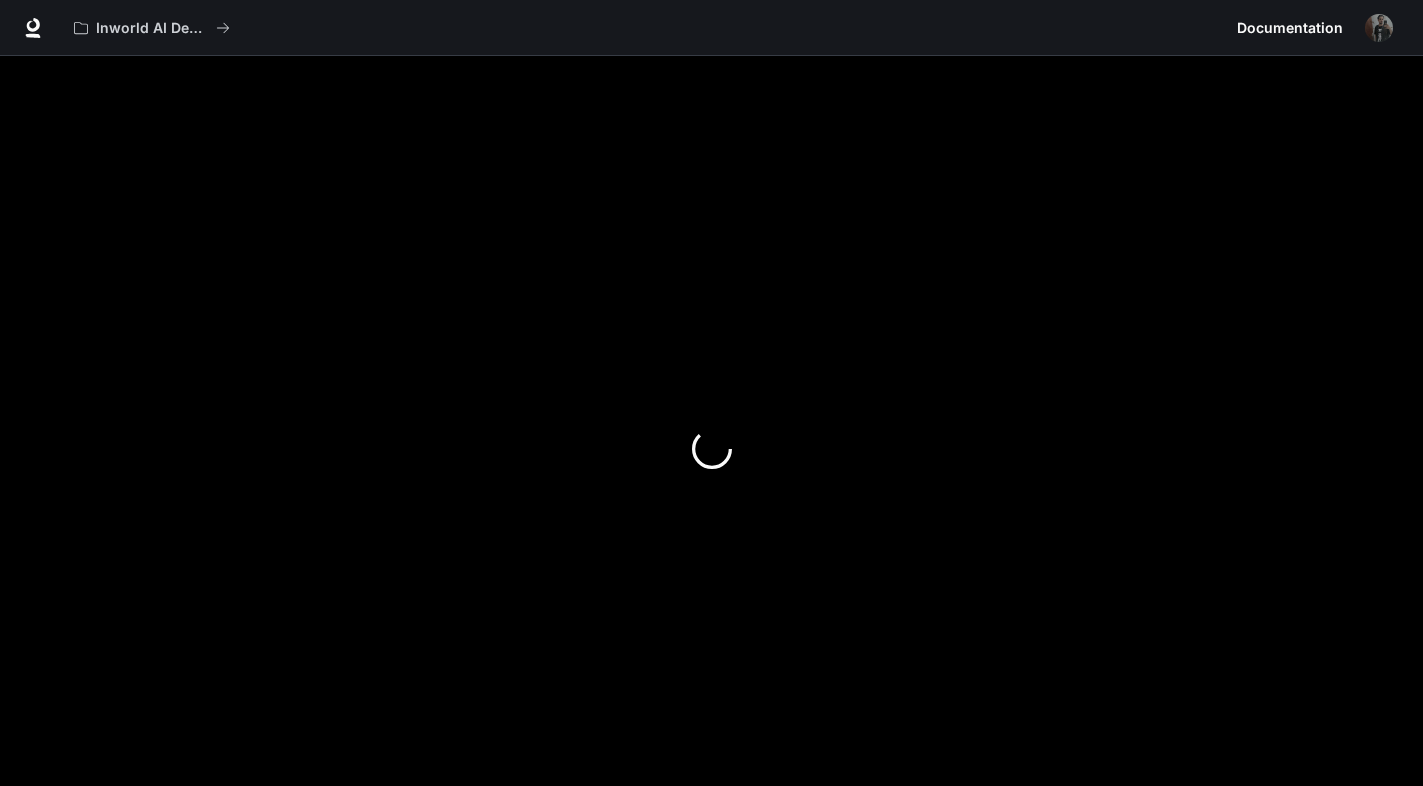 scroll, scrollTop: 0, scrollLeft: 0, axis: both 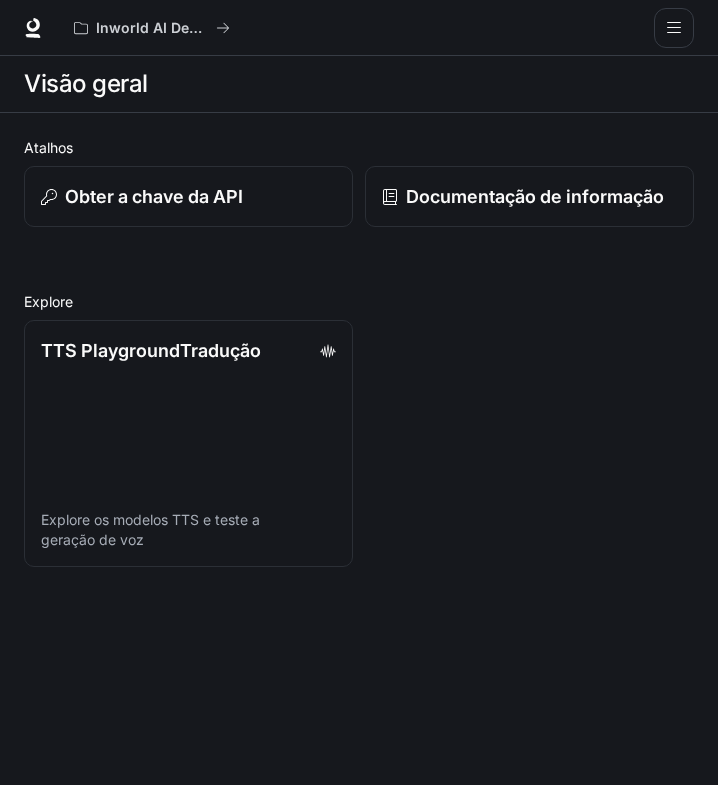 click on "Inworld AI DemosTradução Documentação de informação Documentação de informação" at bounding box center (359, 28) 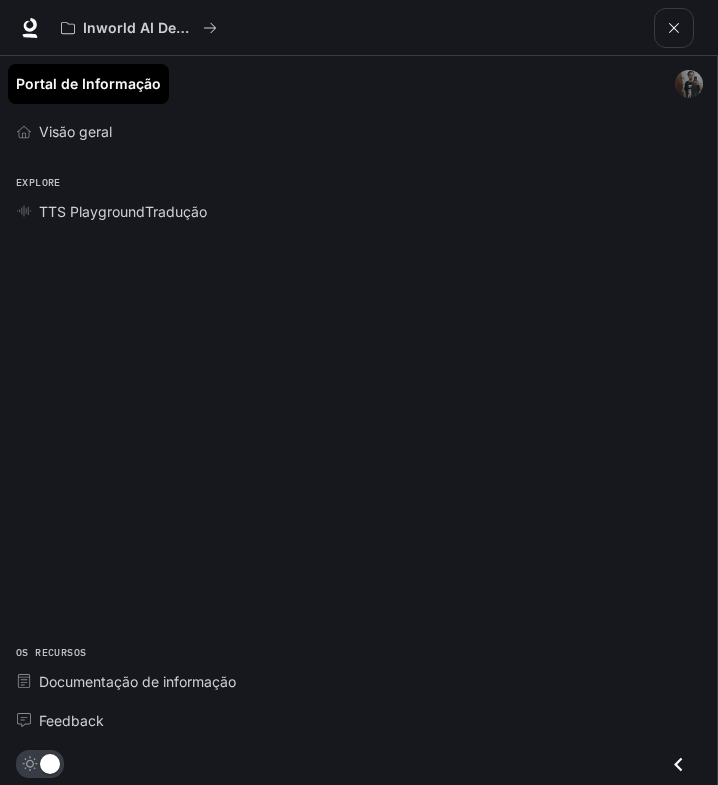 click 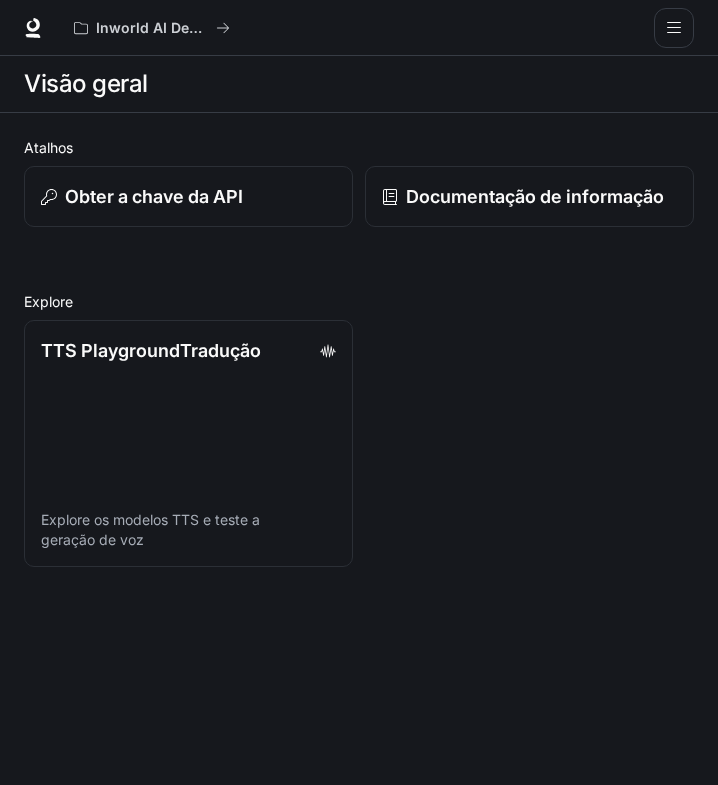 click 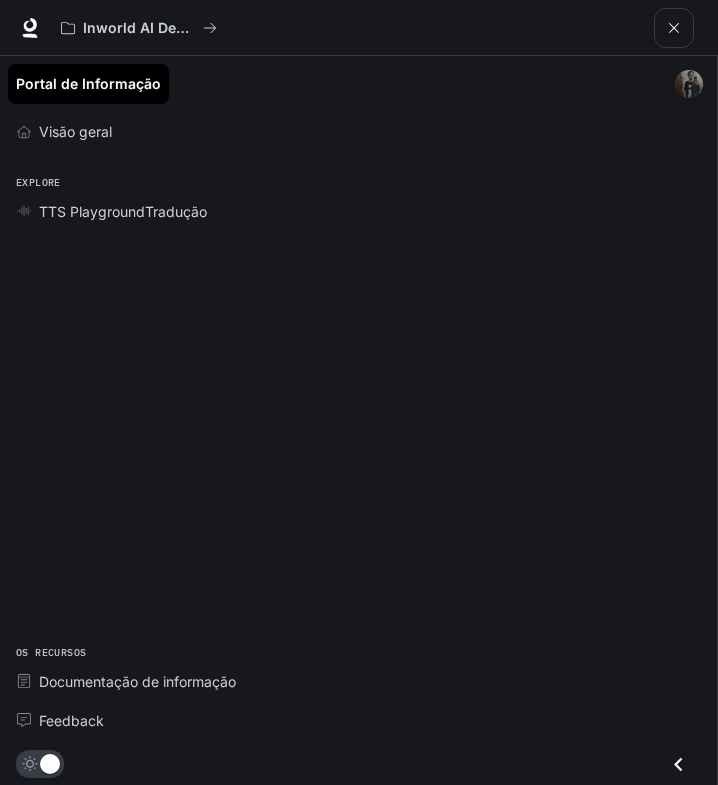 click 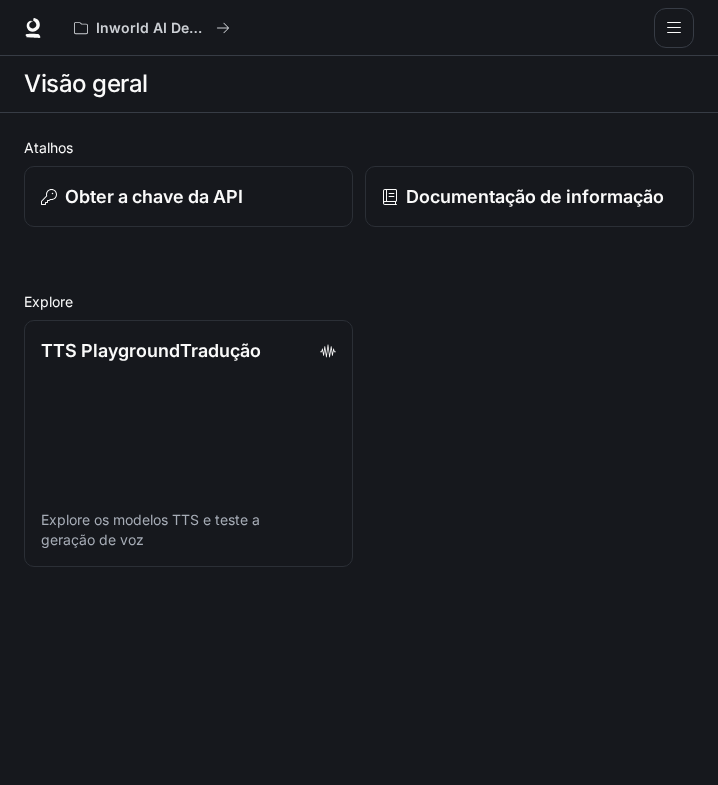 click at bounding box center (674, 28) 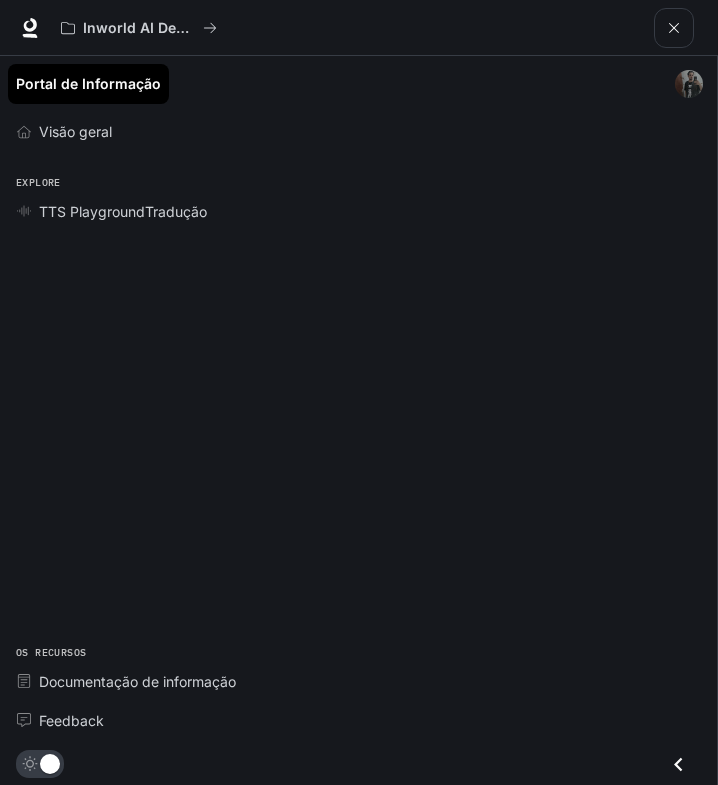 click at bounding box center [689, 84] 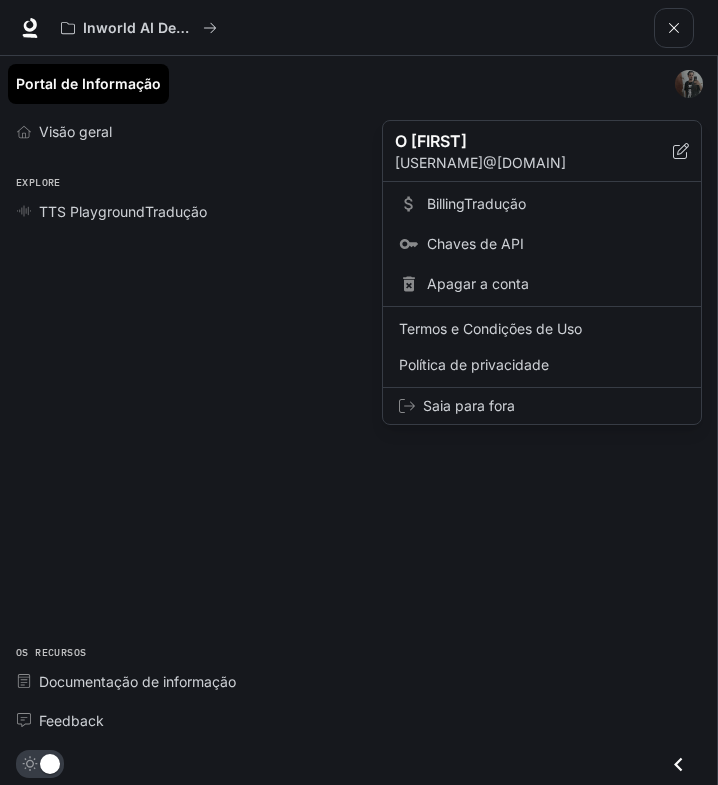 click at bounding box center (359, 392) 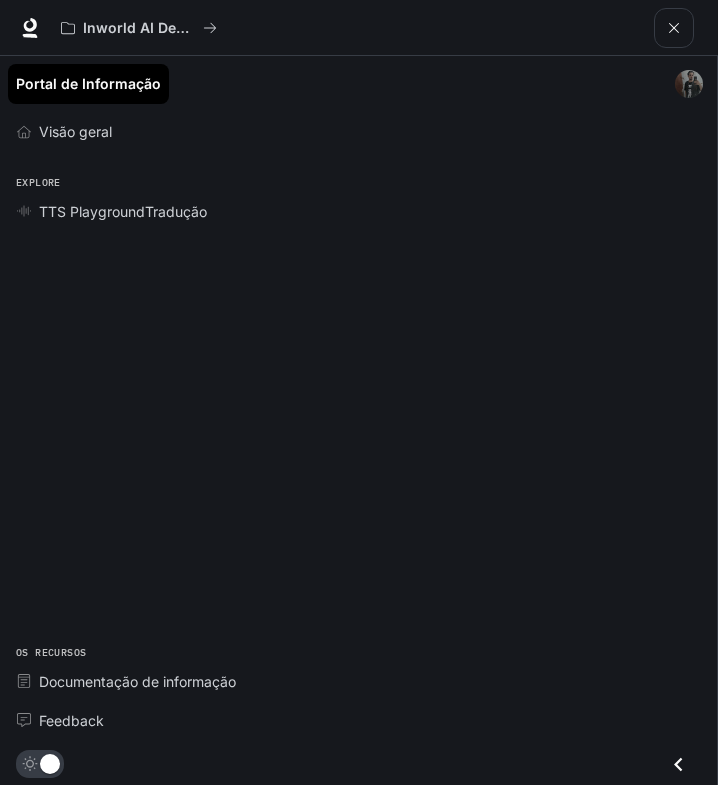 click at bounding box center (674, 28) 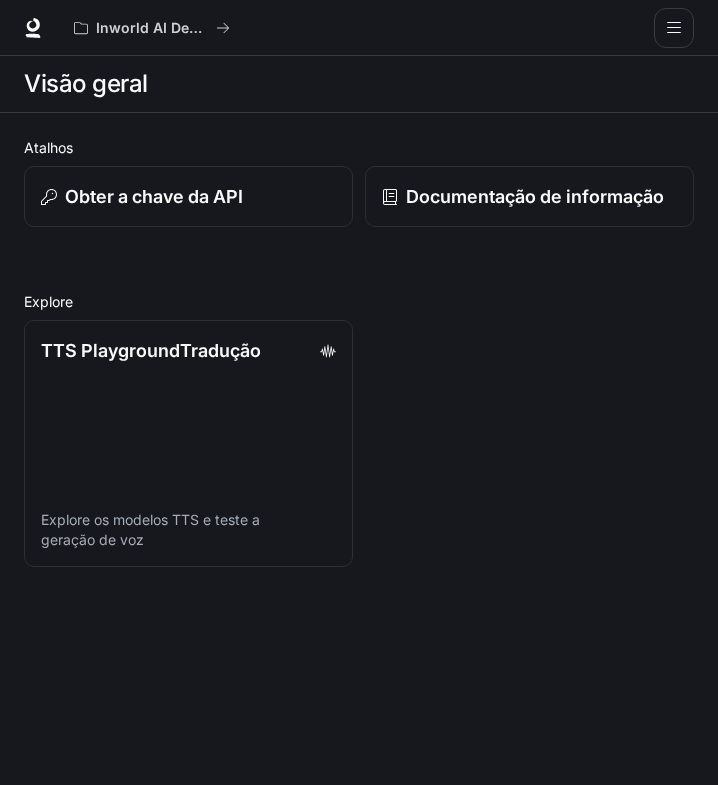 click on "Visão geral" at bounding box center (86, 84) 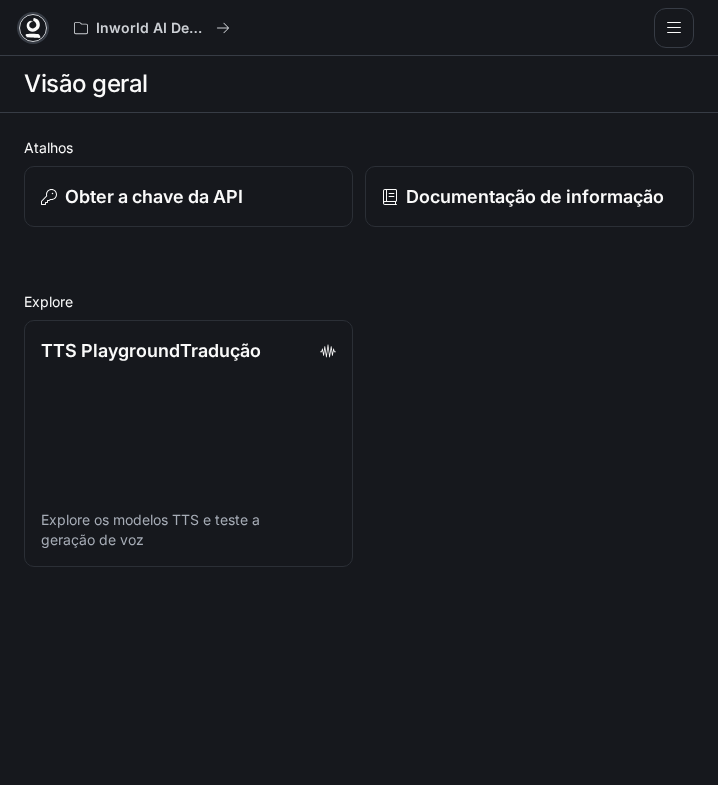 click 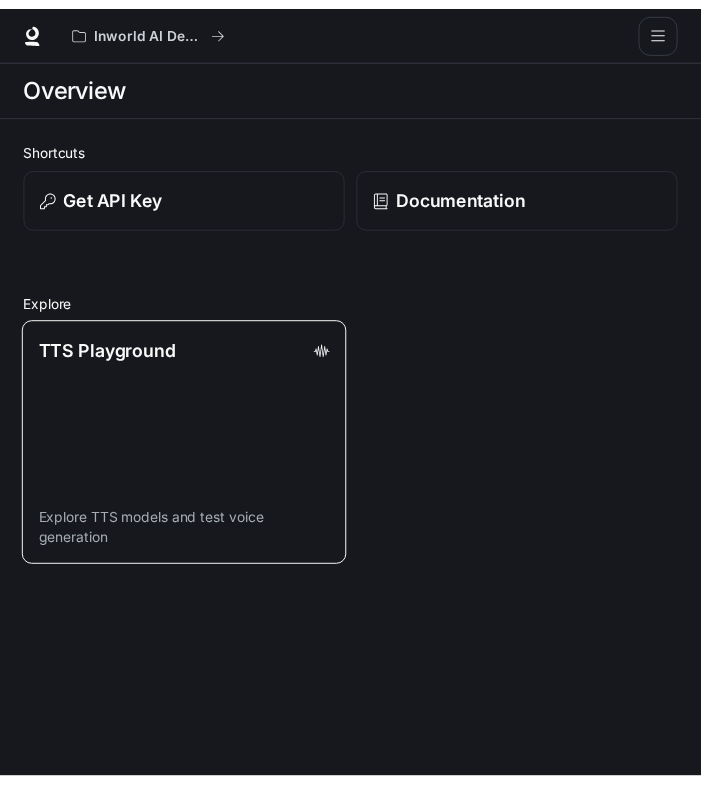 scroll, scrollTop: 0, scrollLeft: 0, axis: both 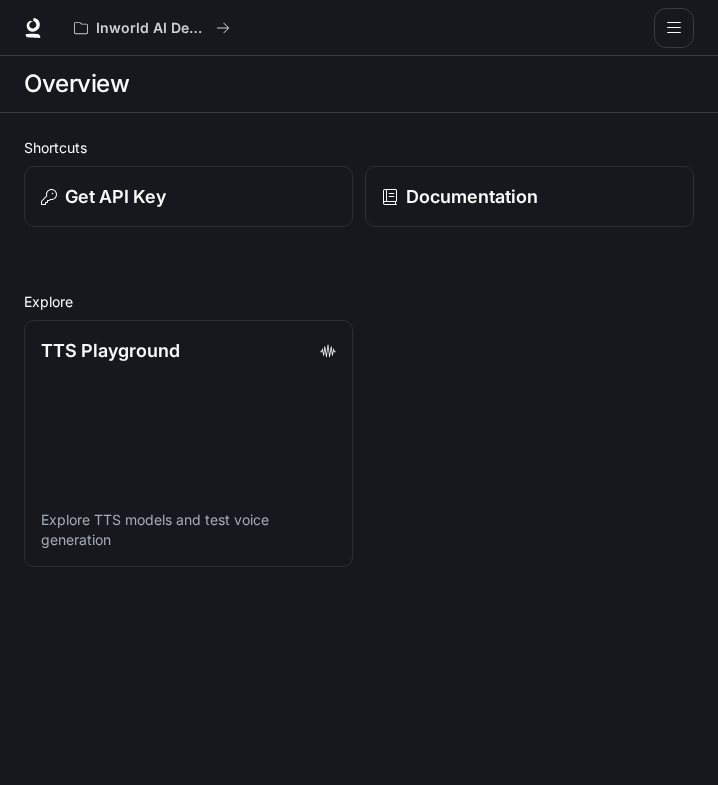click at bounding box center [674, 28] 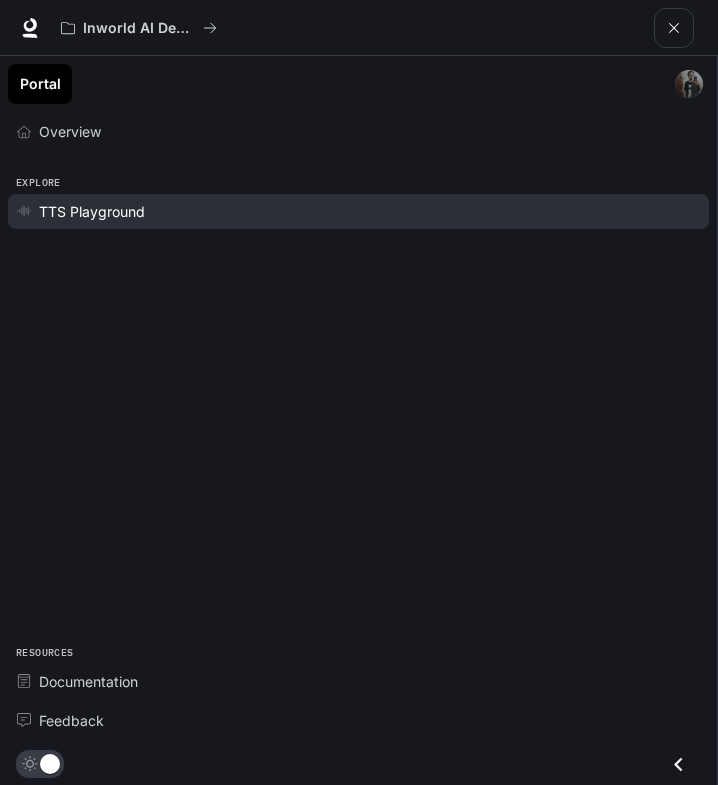 click on "TTS Playground" at bounding box center (92, 211) 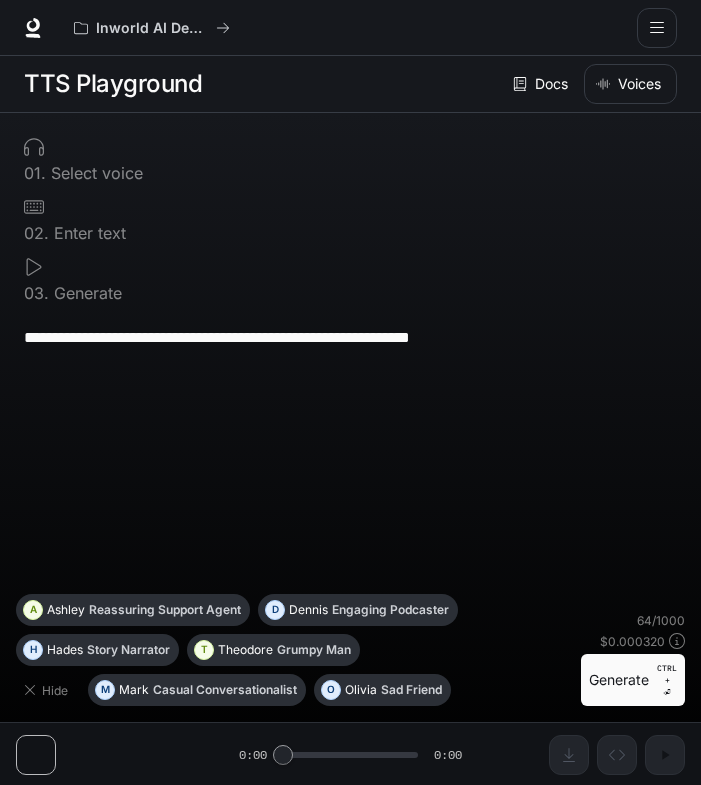 click 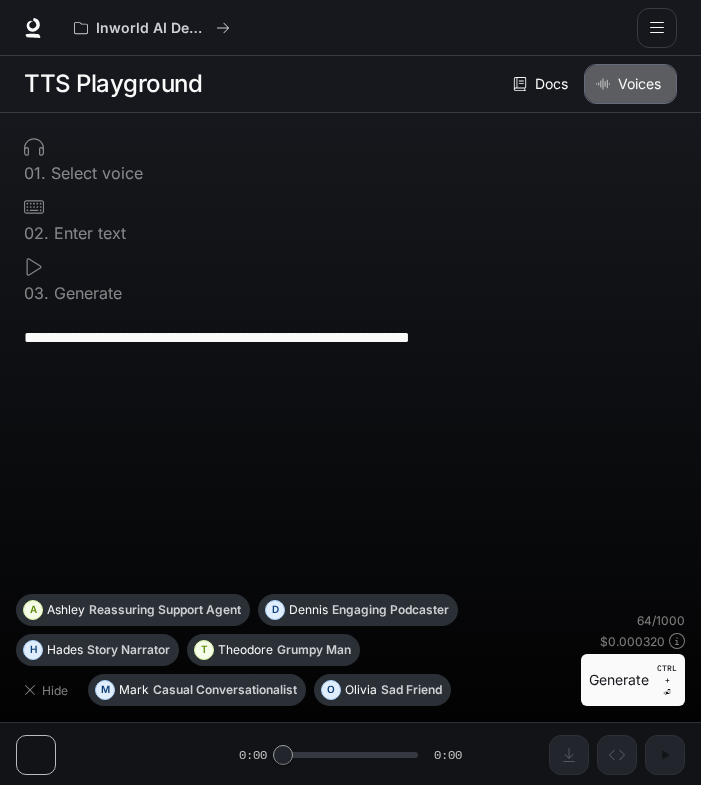 click on "Voices" at bounding box center (630, 84) 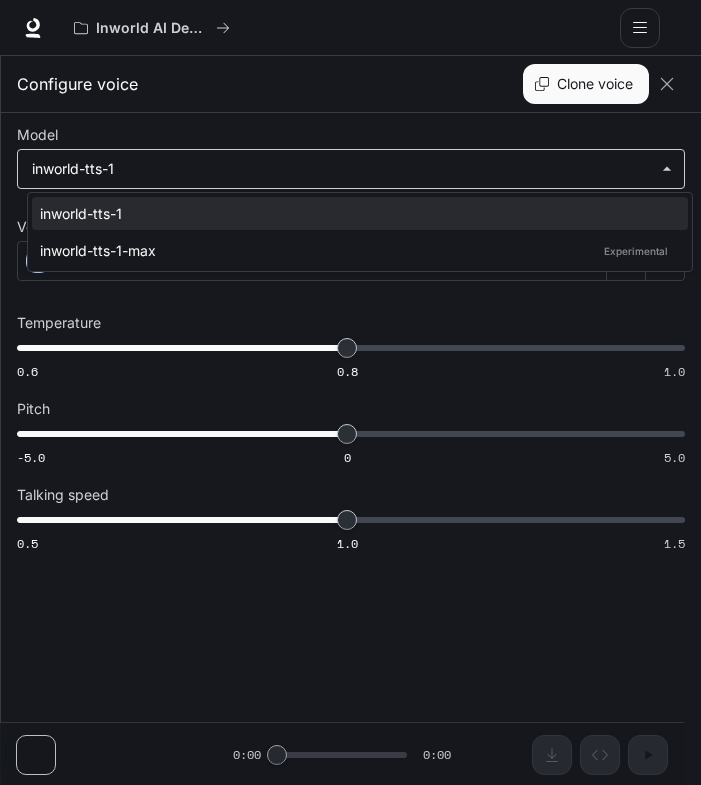 click on "**********" at bounding box center [350, 393] 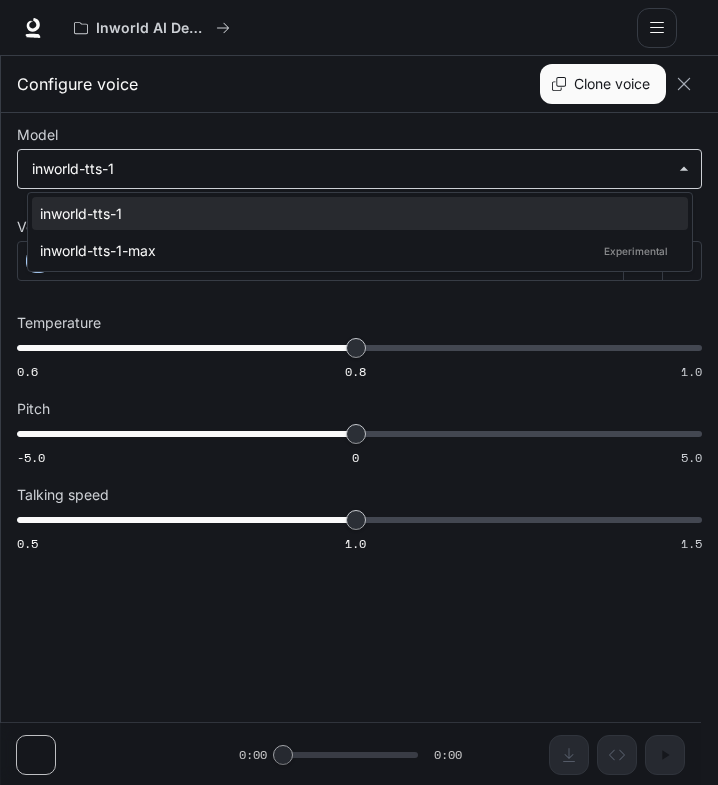 click at bounding box center (359, 392) 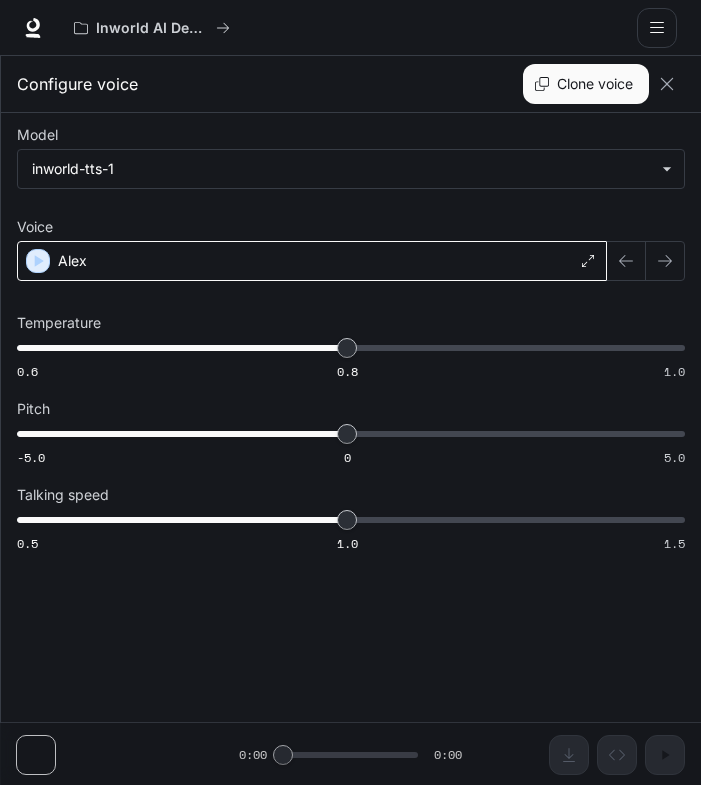 click on "Alex" at bounding box center (312, 261) 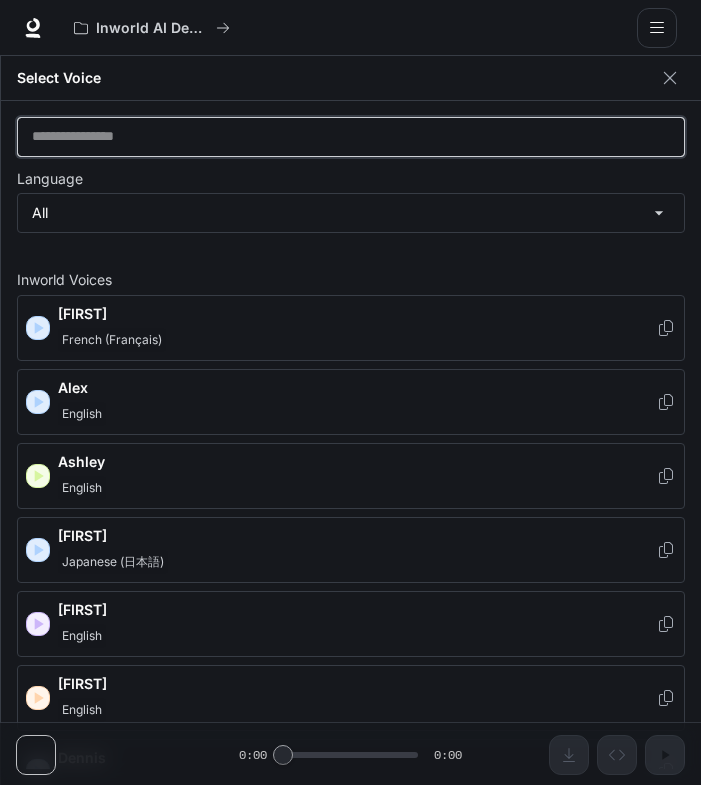 click at bounding box center [351, 137] 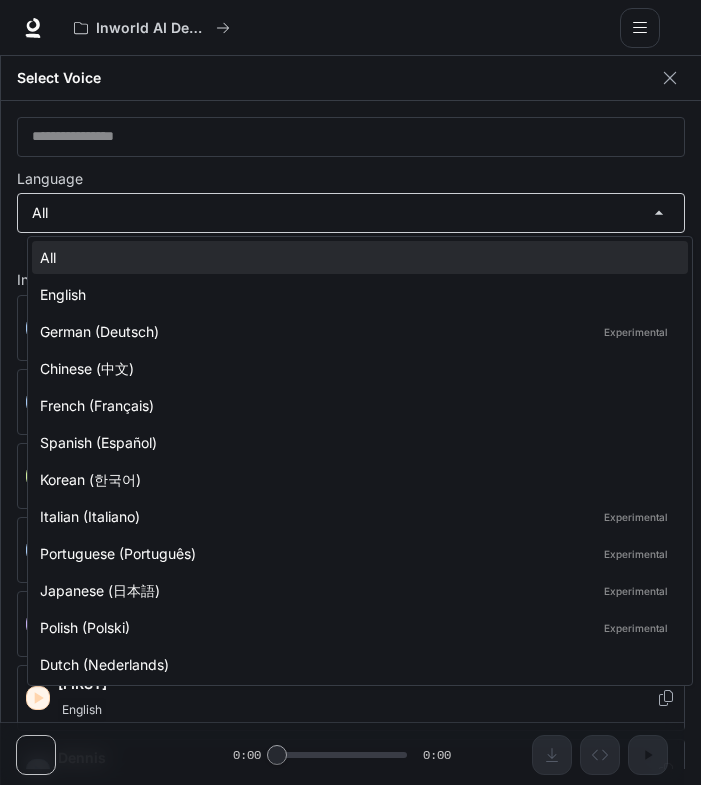 click on "**********" at bounding box center (350, 393) 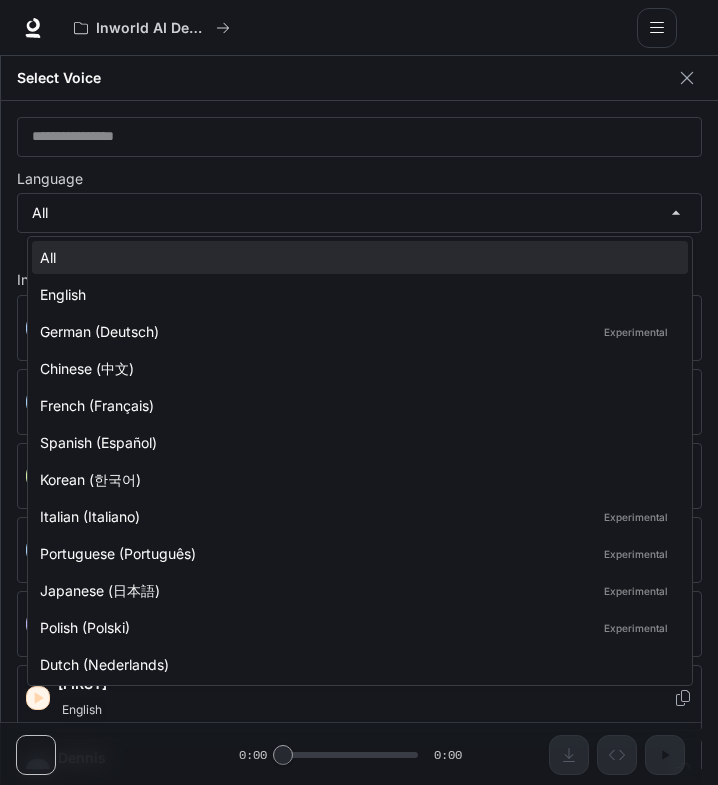 click at bounding box center [359, 392] 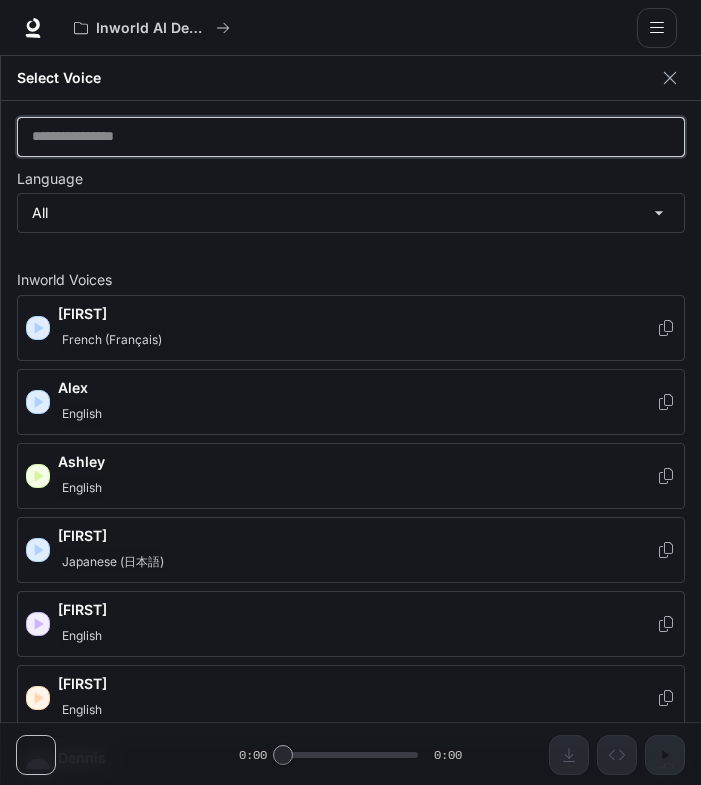 click at bounding box center [351, 137] 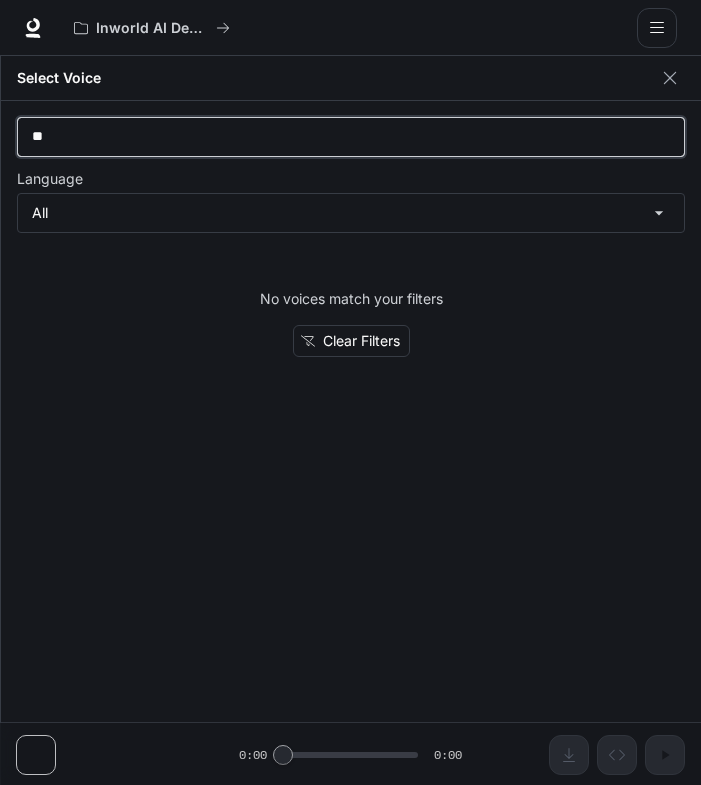 type on "*" 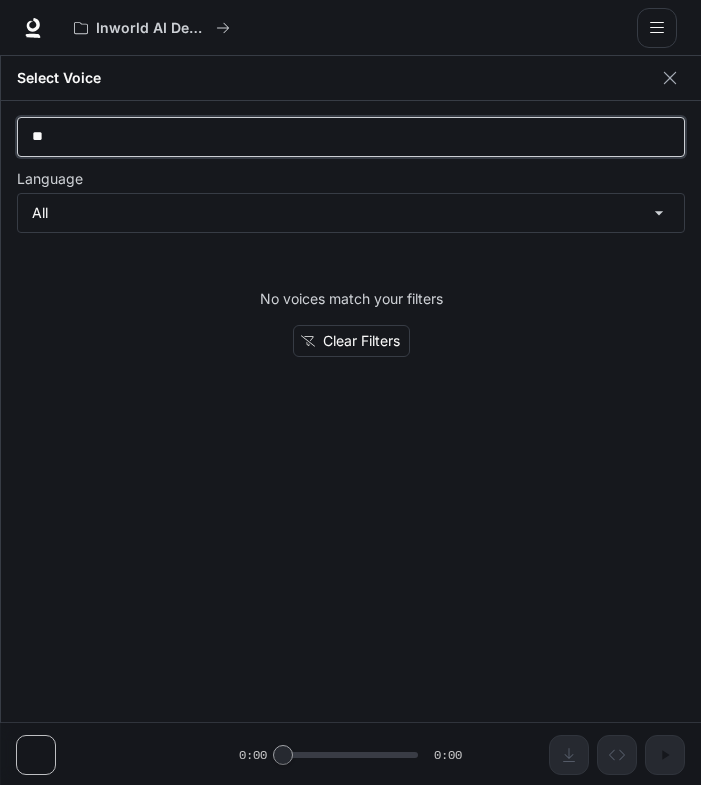 type on "*" 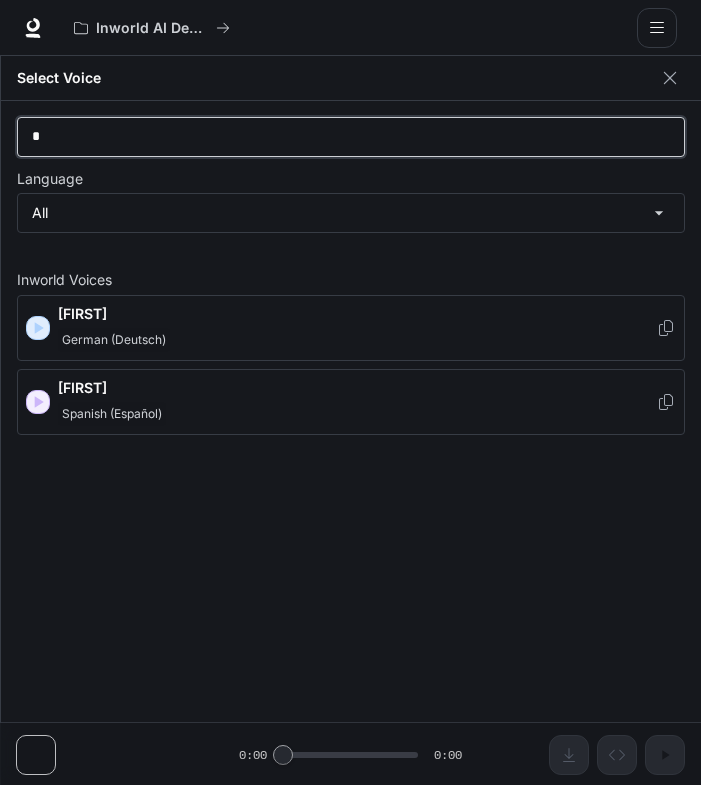 type 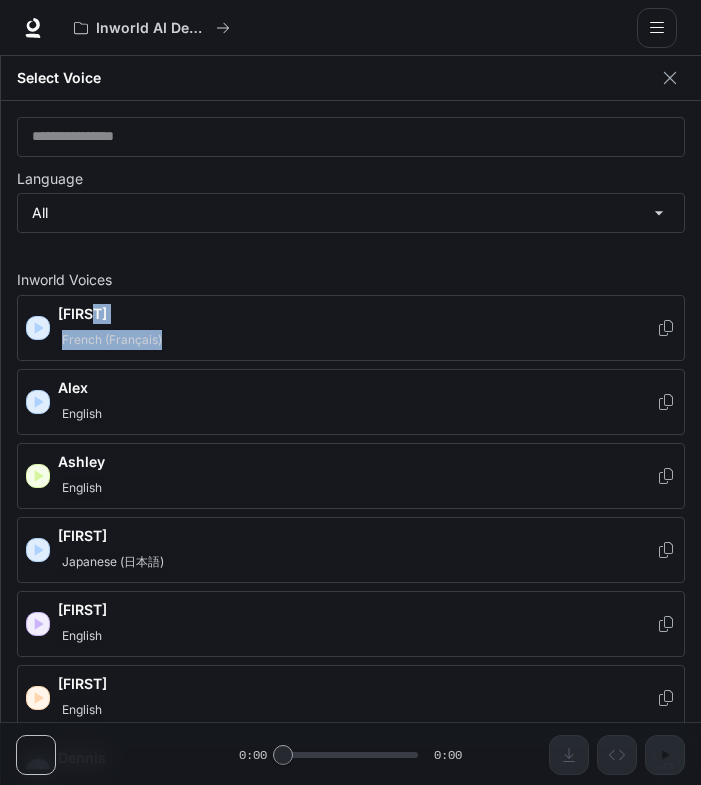drag, startPoint x: 685, startPoint y: 323, endPoint x: 685, endPoint y: 364, distance: 41 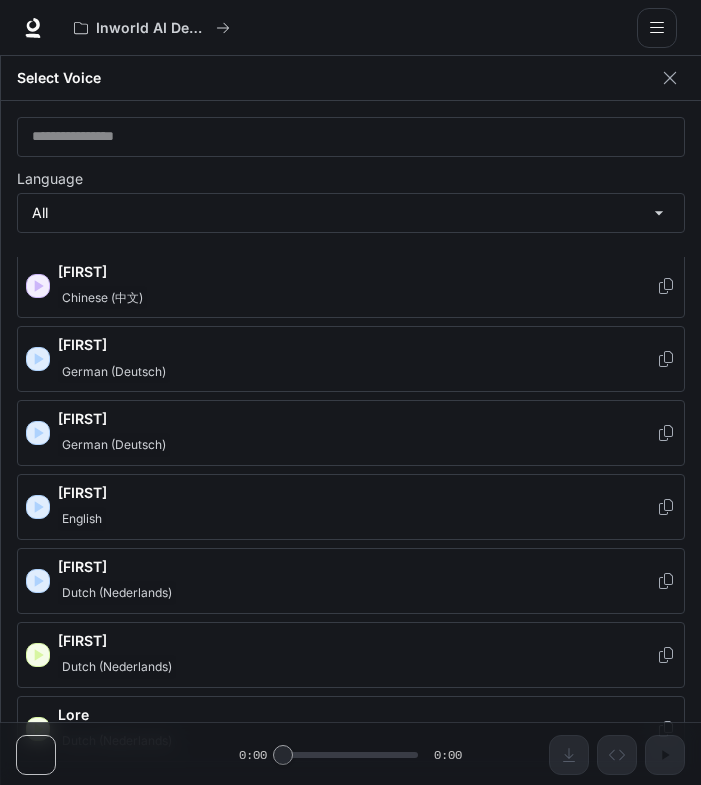 scroll, scrollTop: 1381, scrollLeft: 0, axis: vertical 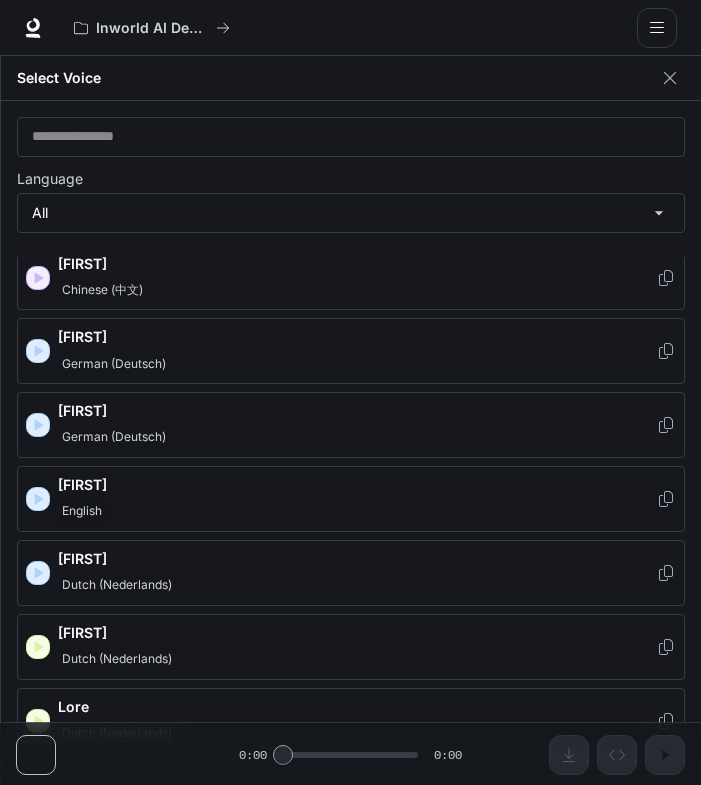 click on "English" at bounding box center (357, 511) 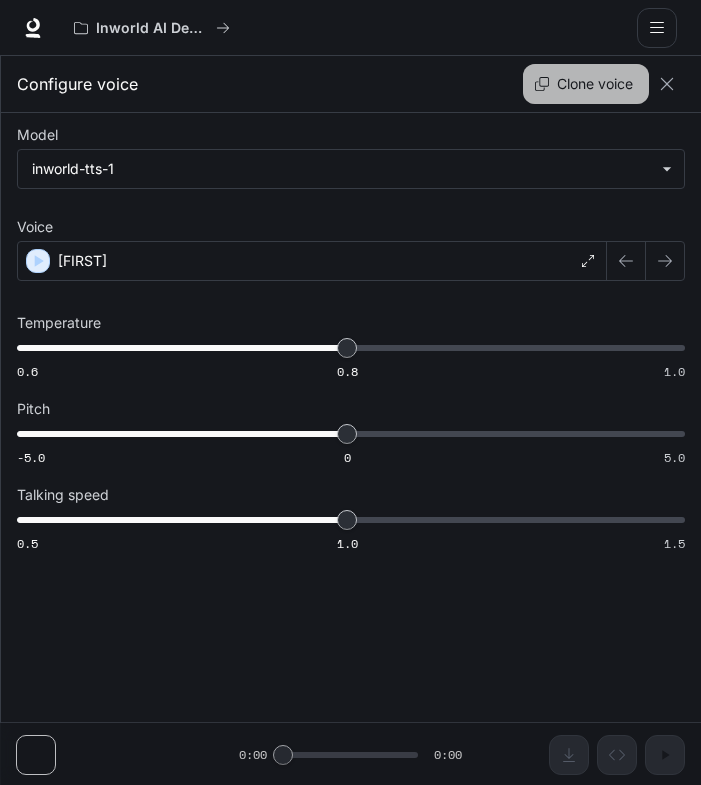 click on "Clone voice" at bounding box center (586, 84) 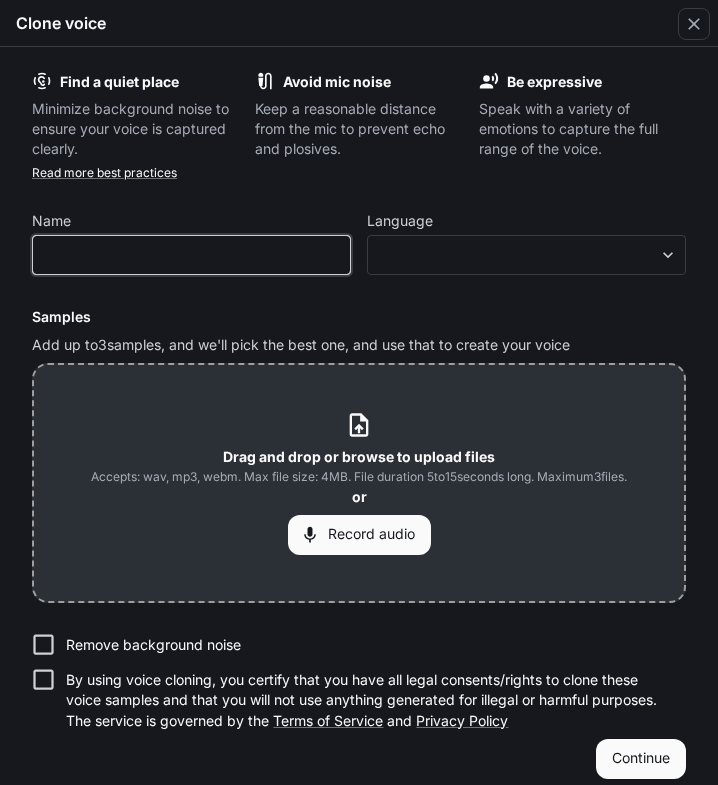 click at bounding box center (191, 255) 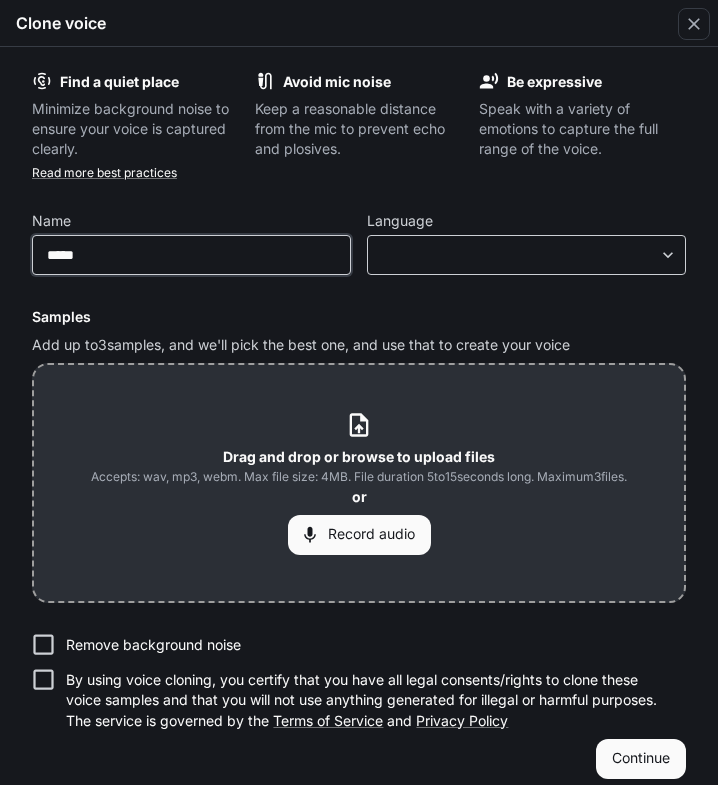 type on "*****" 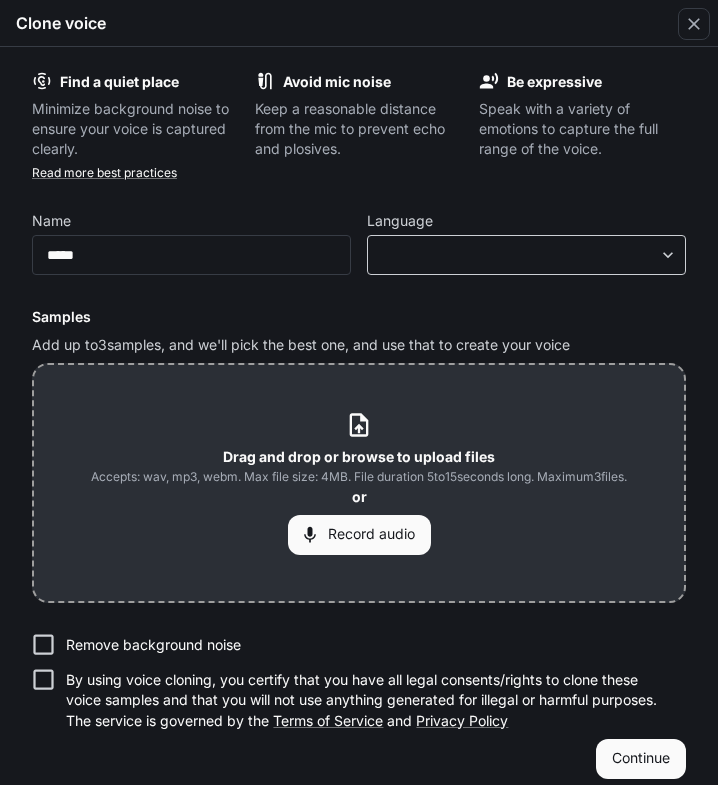 click on "**********" at bounding box center (359, 393) 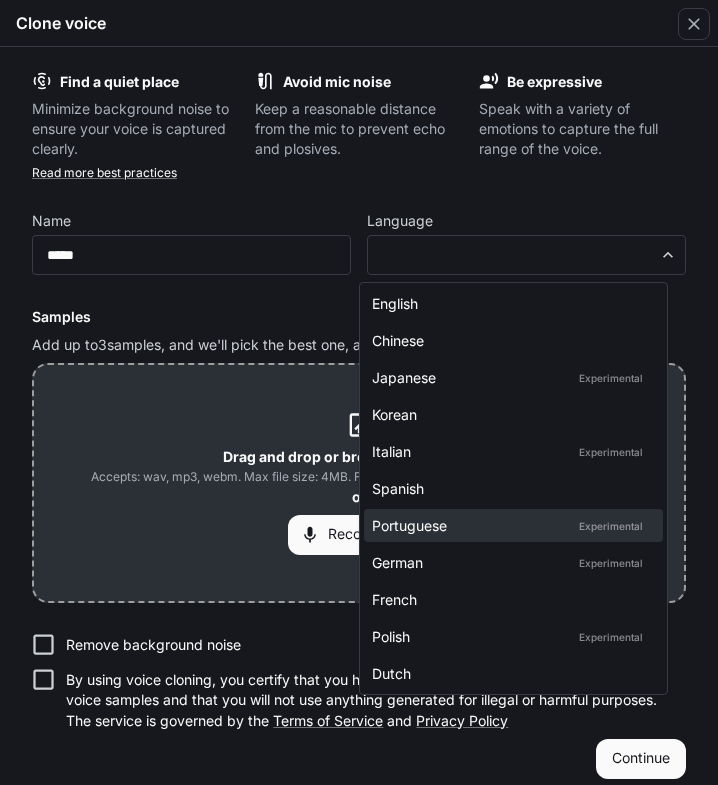 click on "Portuguese Experimental" at bounding box center [509, 525] 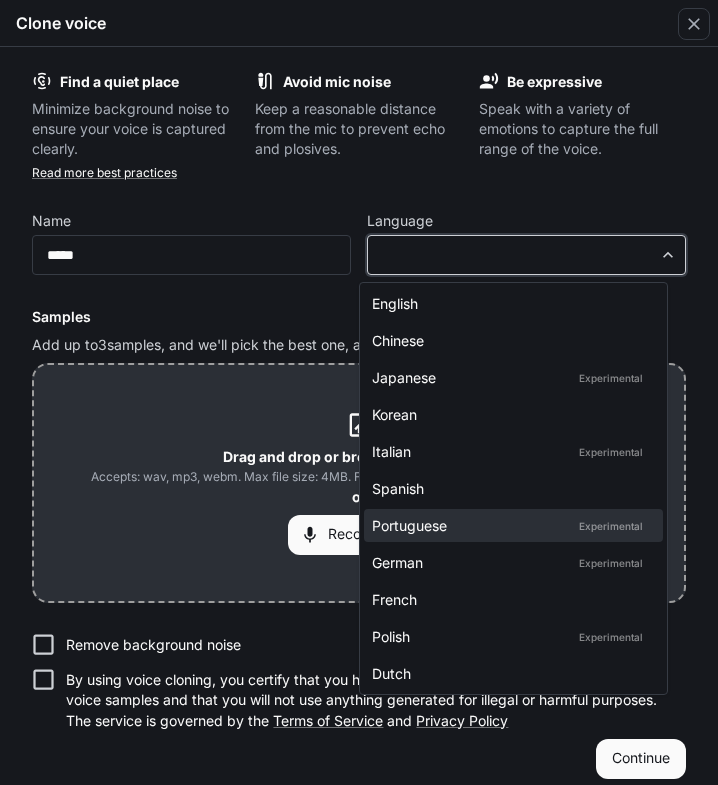 type on "*****" 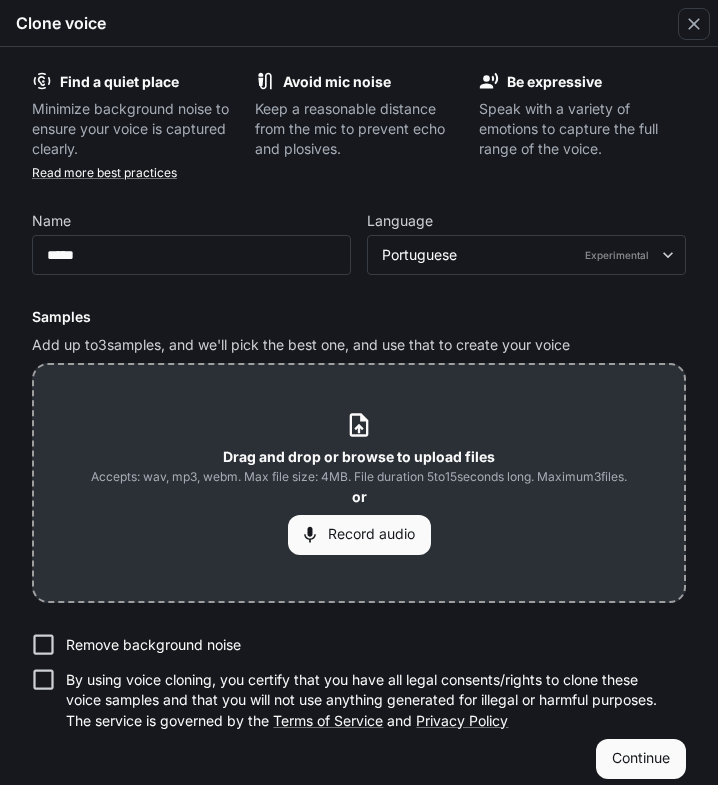 click on "Continue" at bounding box center [641, 759] 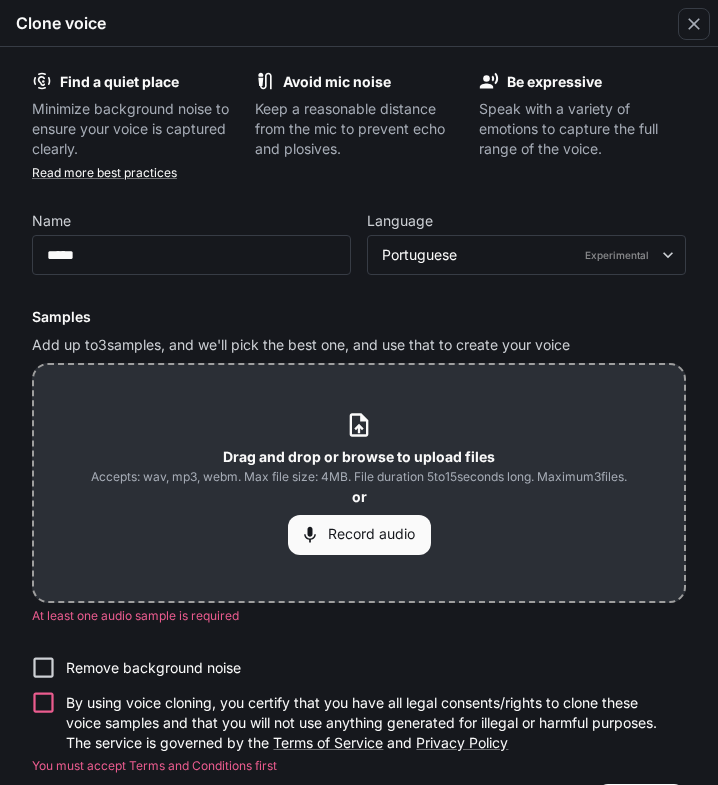 click on "Record audio" at bounding box center [359, 535] 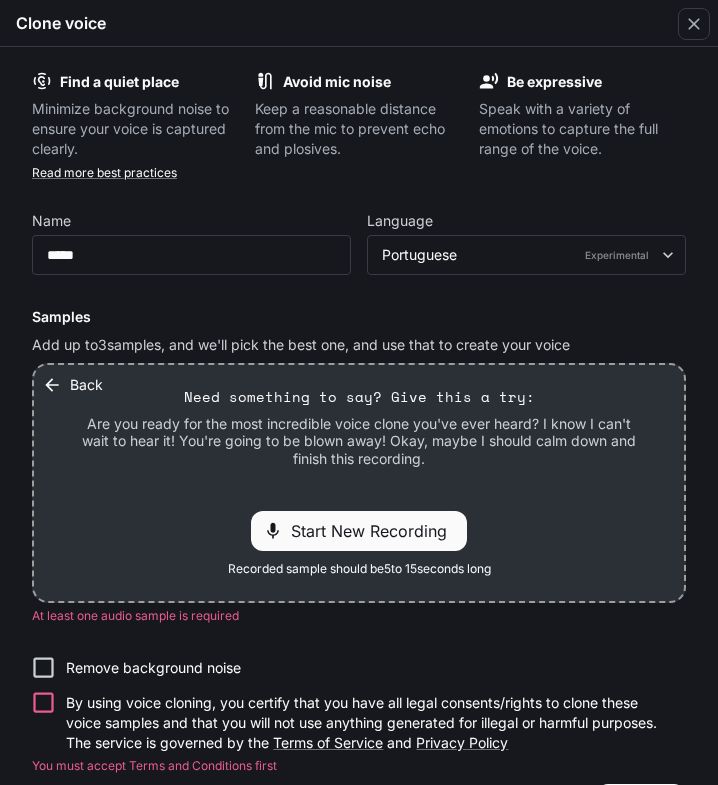 click on "Start New Recording" at bounding box center (375, 531) 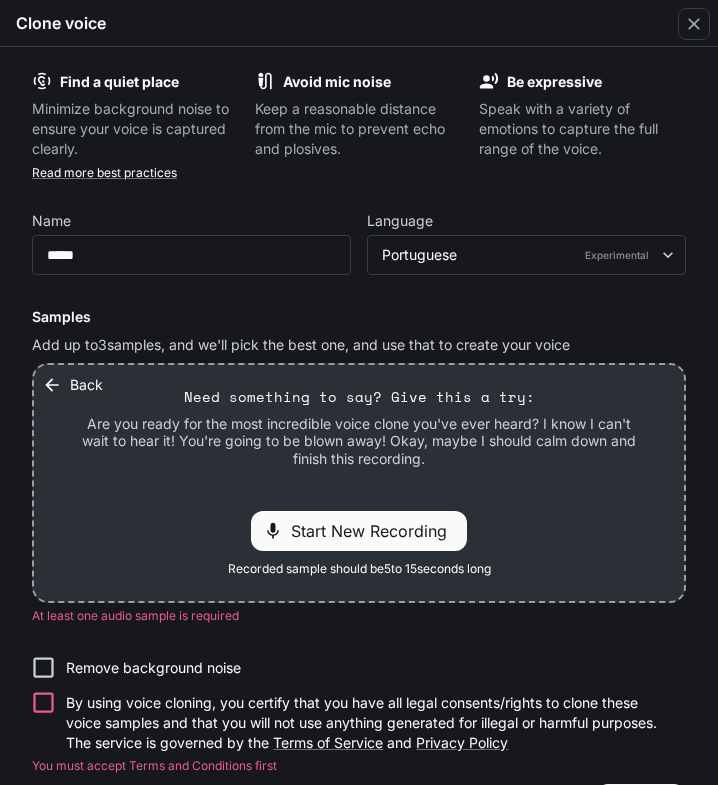 click on "Are you ready for the most incredible voice clone you've ever heard? I know I can't wait to hear it! You're going to be blown away! Okay, maybe I should calm down and finish this recording." at bounding box center [359, 441] 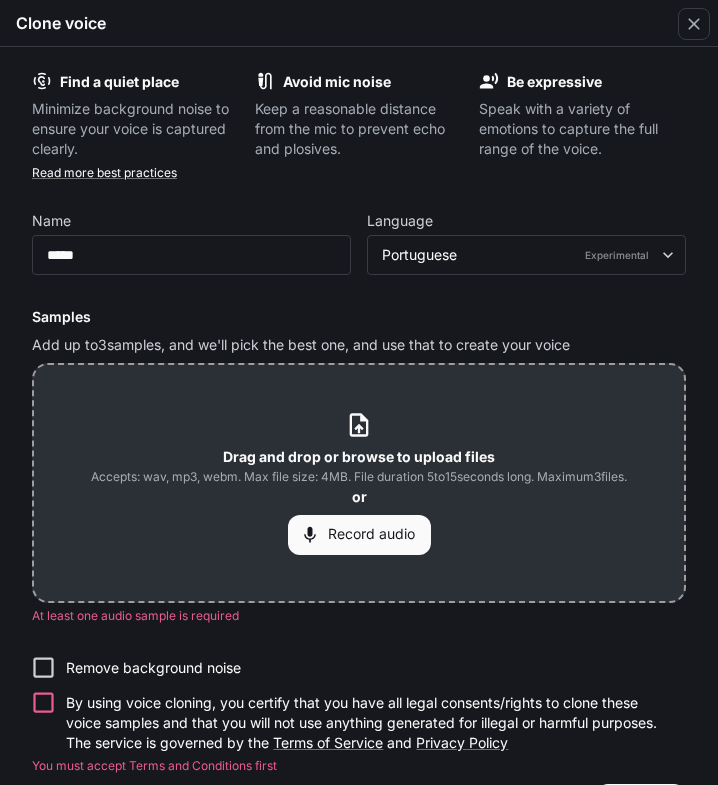click on "Drag and drop or browse to upload files Accepts: wav, mp3, webm. Max file size: 4MB. File duration   5  to  15  seconds long. Maximum  3  files. or Record audio" at bounding box center (359, 482) 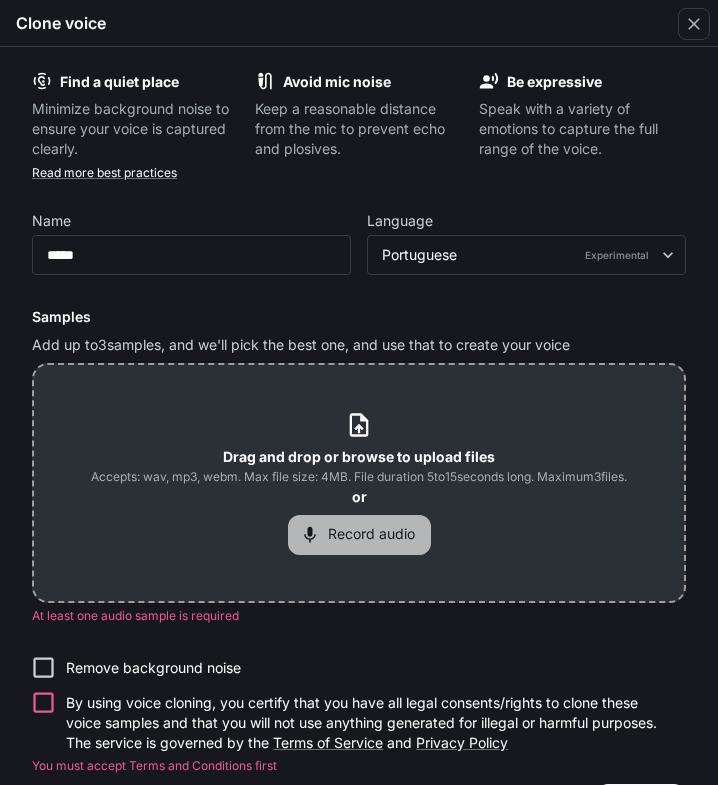 click on "Record audio" at bounding box center [359, 535] 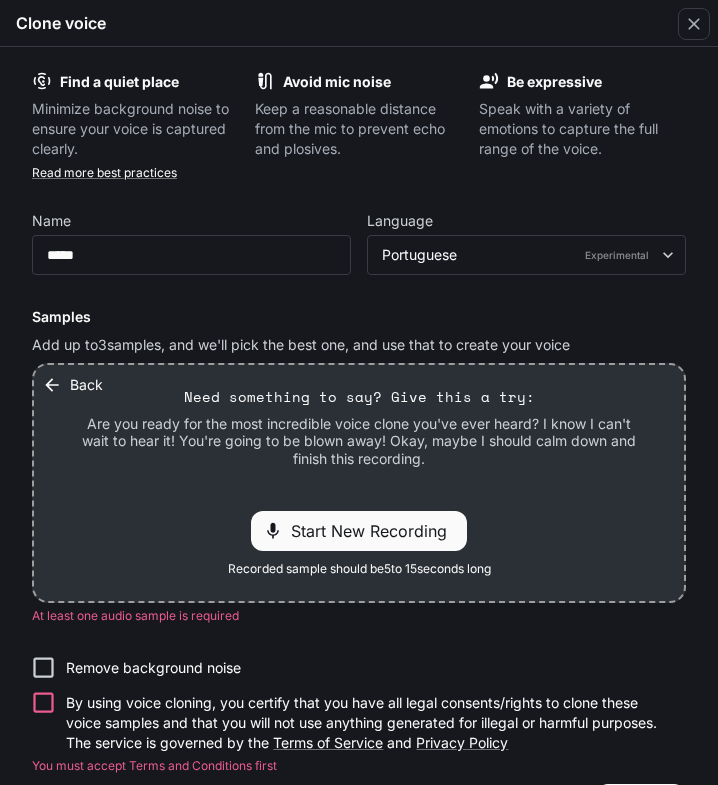 click on "Are you ready for the most incredible voice clone you've ever heard? I know I can't wait to hear it! You're going to be blown away! Okay, maybe I should calm down and finish this recording." at bounding box center [359, 441] 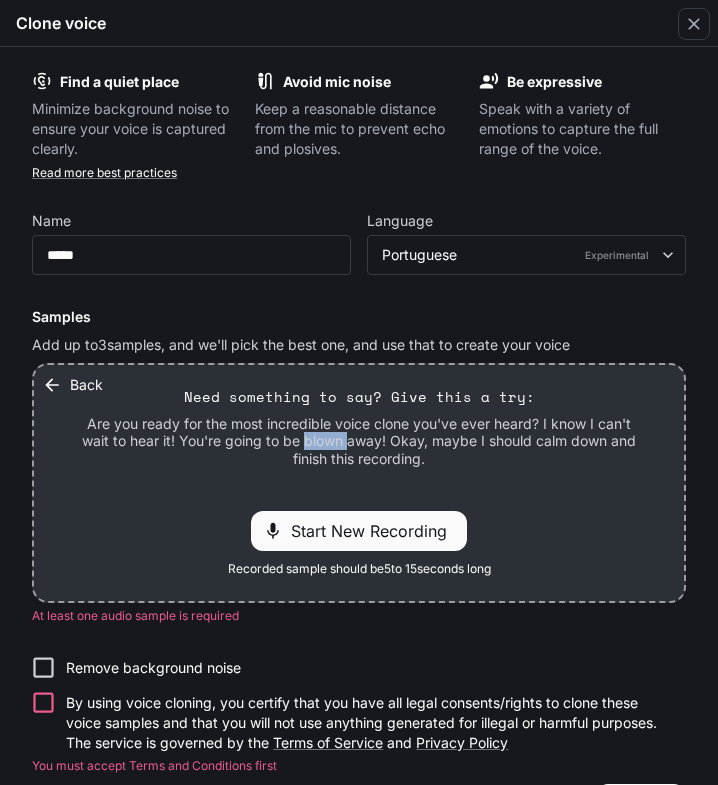 click on "Are you ready for the most incredible voice clone you've ever heard? I know I can't wait to hear it! You're going to be blown away! Okay, maybe I should calm down and finish this recording." at bounding box center [359, 441] 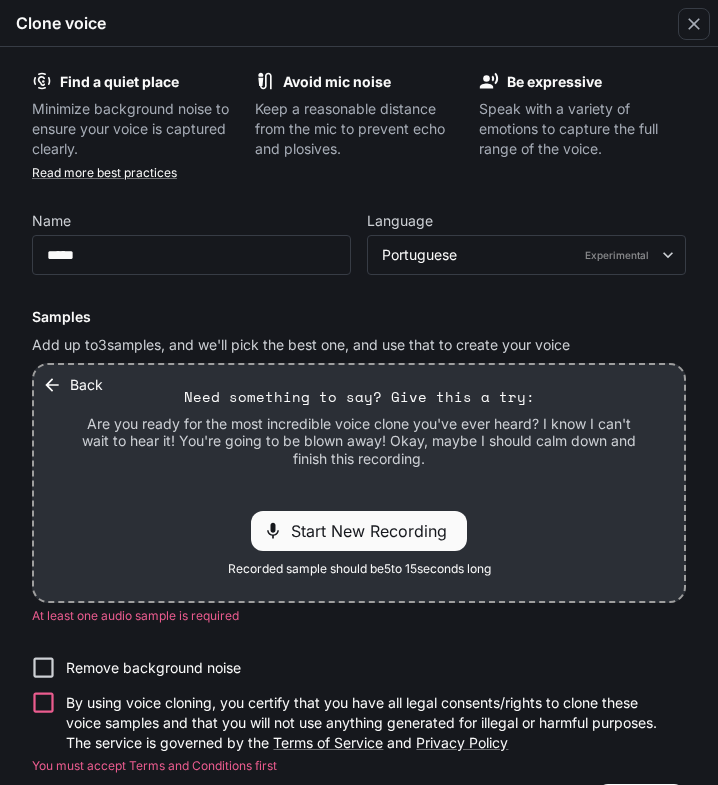 click on "Are you ready for the most incredible voice clone you've ever heard? I know I can't wait to hear it! You're going to be blown away! Okay, maybe I should calm down and finish this recording." at bounding box center [359, 441] 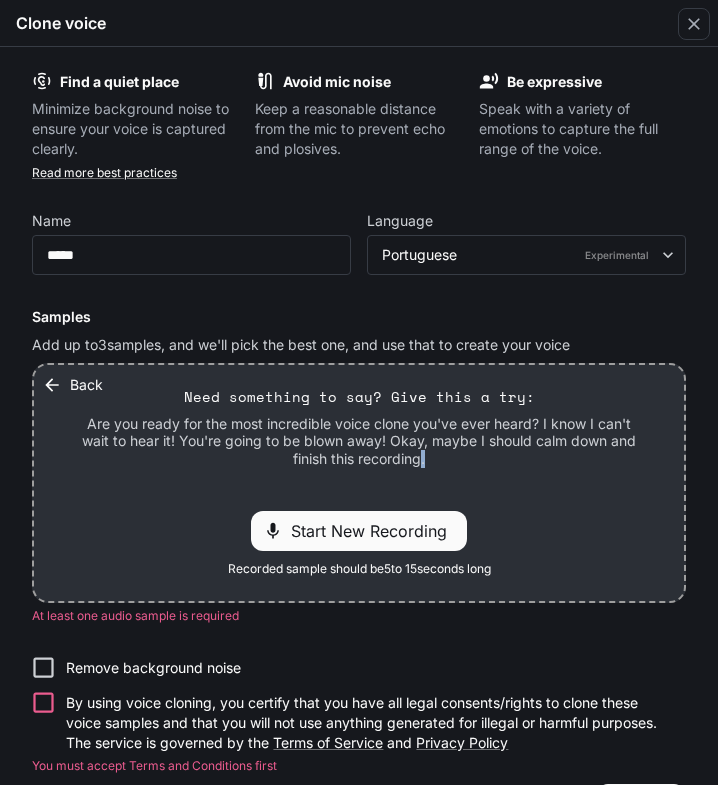 click on "Are you ready for the most incredible voice clone you've ever heard? I know I can't wait to hear it! You're going to be blown away! Okay, maybe I should calm down and finish this recording." at bounding box center [359, 441] 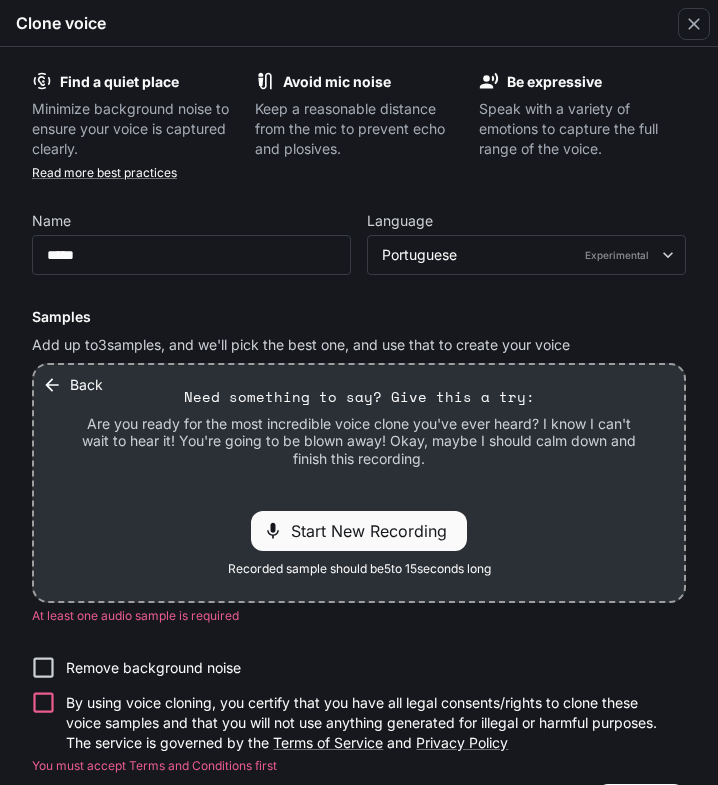 click on "Are you ready for the most incredible voice clone you've ever heard? I know I can't wait to hear it! You're going to be blown away! Okay, maybe I should calm down and finish this recording." at bounding box center (359, 441) 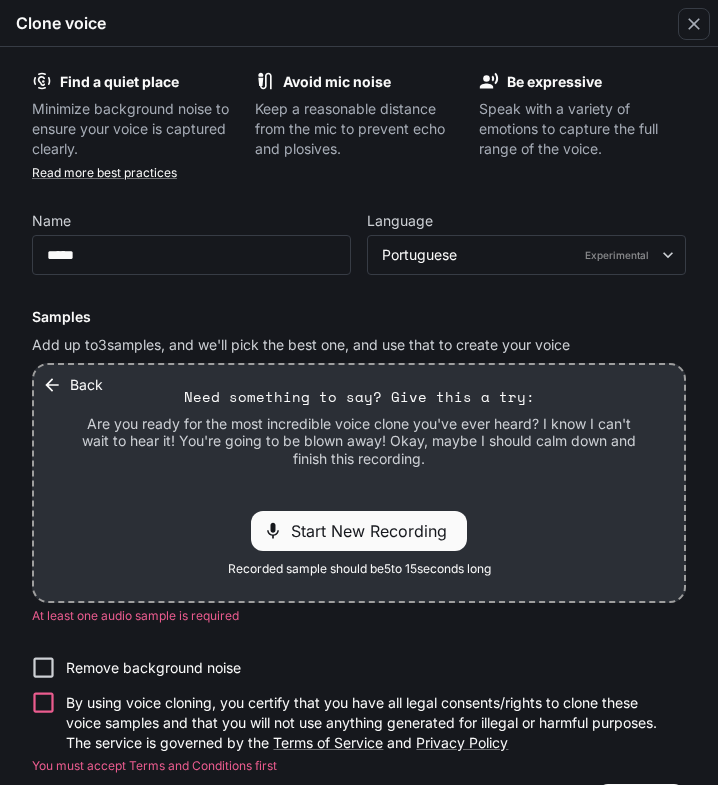 click on "By using voice cloning, you certify that you have all legal consents/rights to clone these voice samples and that you will not use anything generated for illegal or harmful purposes. The service is governed by the   Terms of Service   and   Privacy Policy" at bounding box center [345, 719] 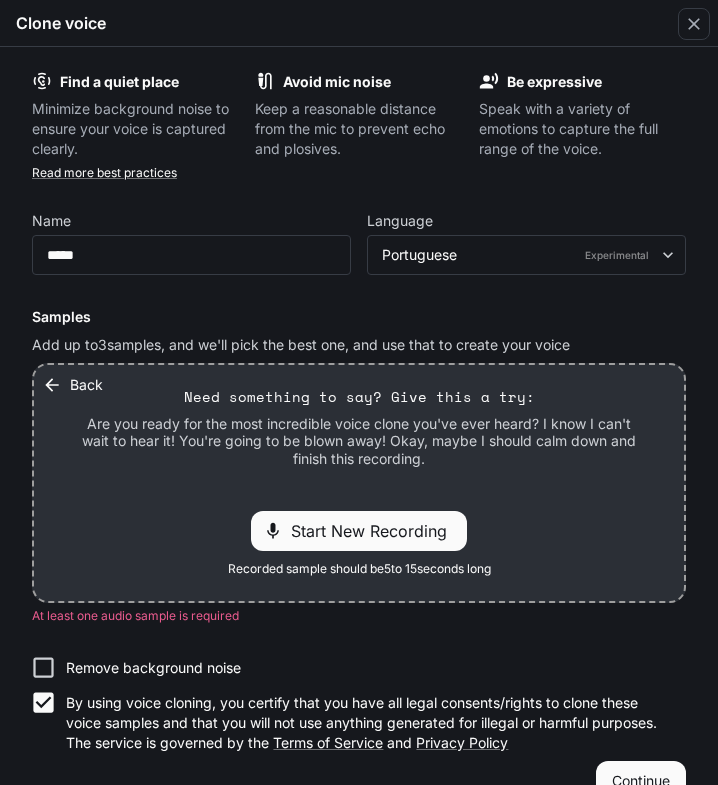 click on "Back Need something to say? Give this a try: Are you ready for the most incredible voice clone you've ever heard? I know I can't wait to hear it! You're going to be blown away! Okay, maybe I should calm down and finish this recording. Start New Recording Recorded sample should be  5  to   15  seconds long" at bounding box center [359, 483] 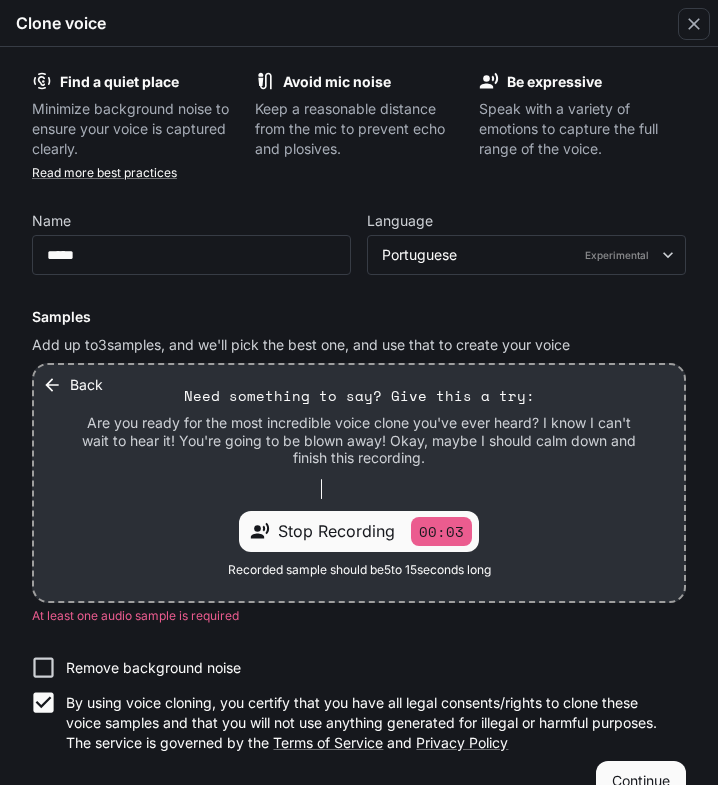 drag, startPoint x: 305, startPoint y: 490, endPoint x: 71, endPoint y: 515, distance: 235.33168 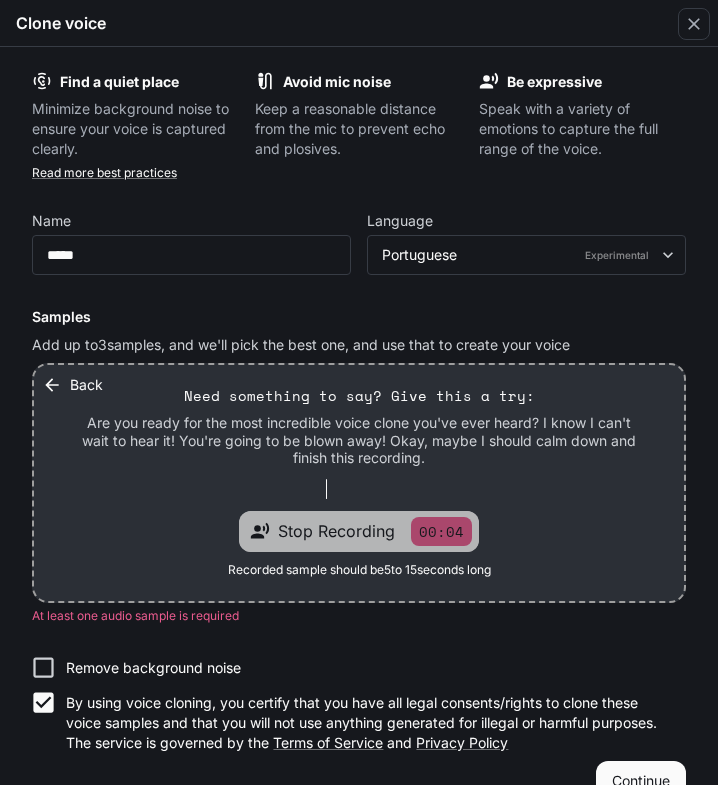 click on "Stop Recording" at bounding box center (336, 531) 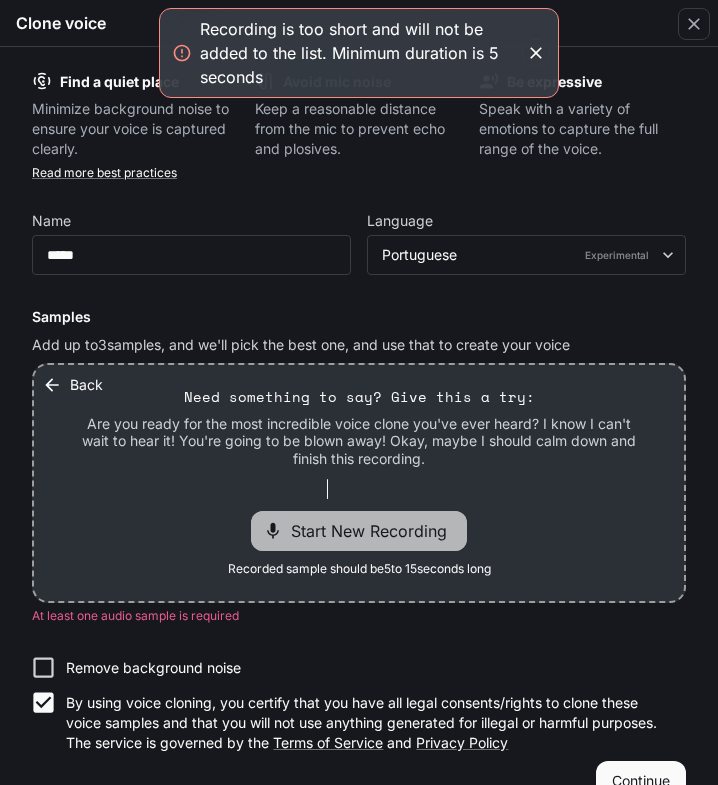 click on "Start New Recording" at bounding box center (375, 531) 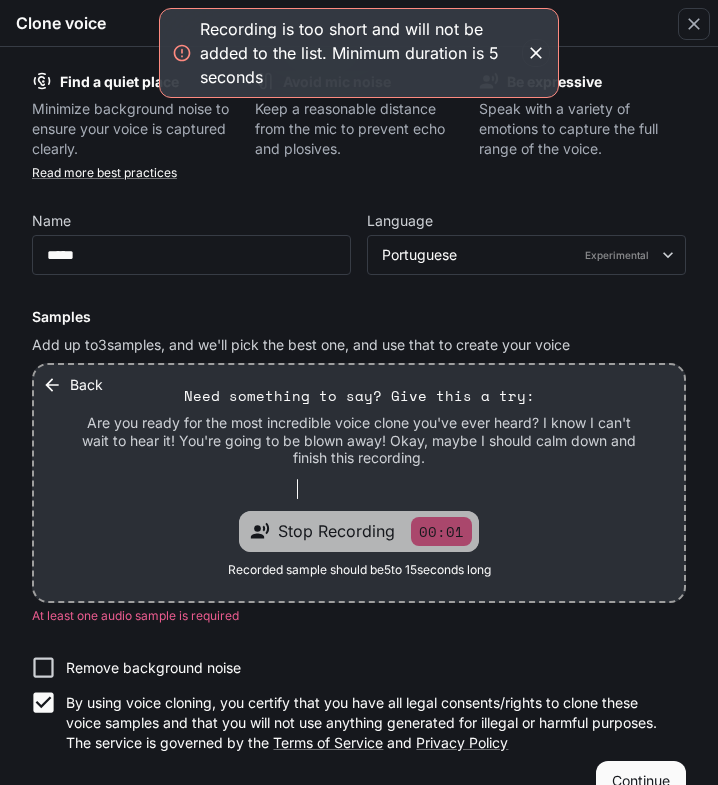 click on "00:01" at bounding box center (441, 531) 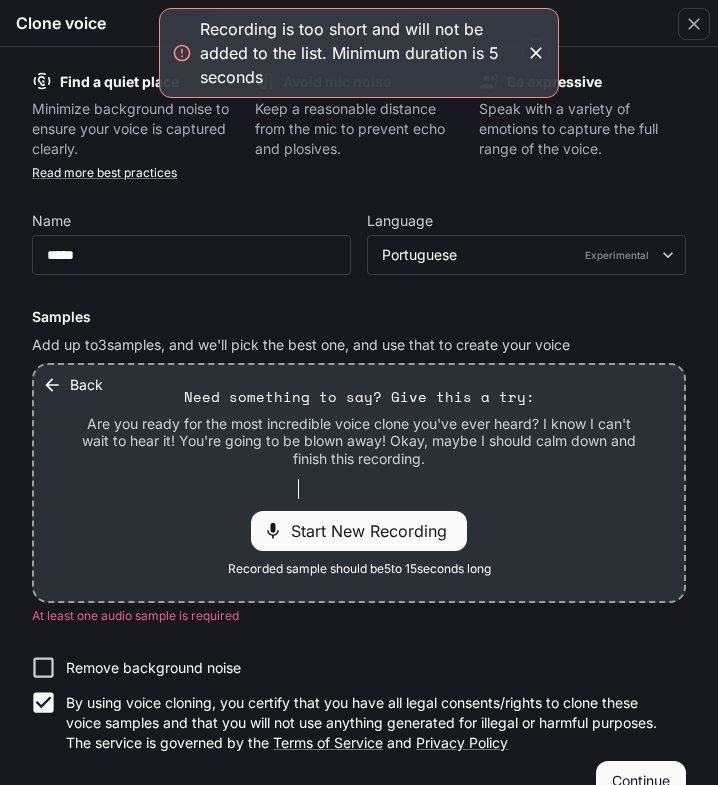 click on "Back Need something to say? Give this a try: Are you ready for the most incredible voice clone you've ever heard? I know I can't wait to hear it! You're going to be blown away! Okay, maybe I should calm down and finish this recording. Start New Recording Recorded sample should be  5  to   15  seconds long" at bounding box center (359, 483) 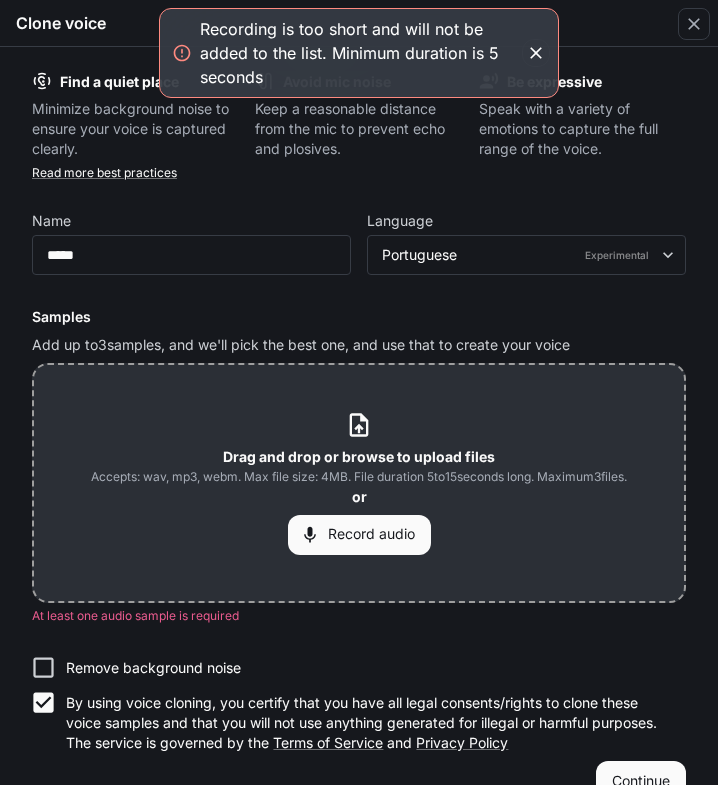 click on "Drag and drop or browse to upload files" at bounding box center (359, 456) 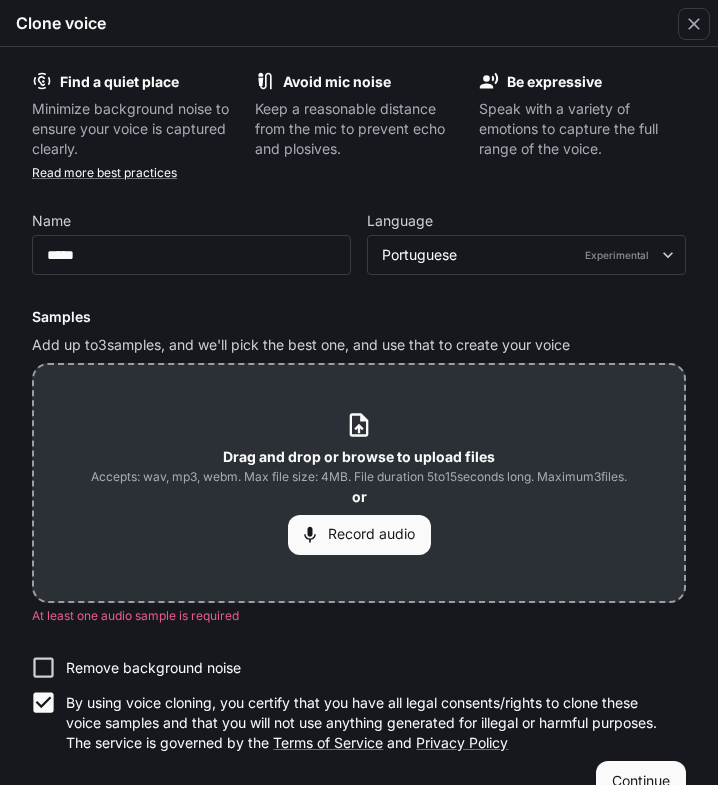 click on "Continue" at bounding box center [641, 781] 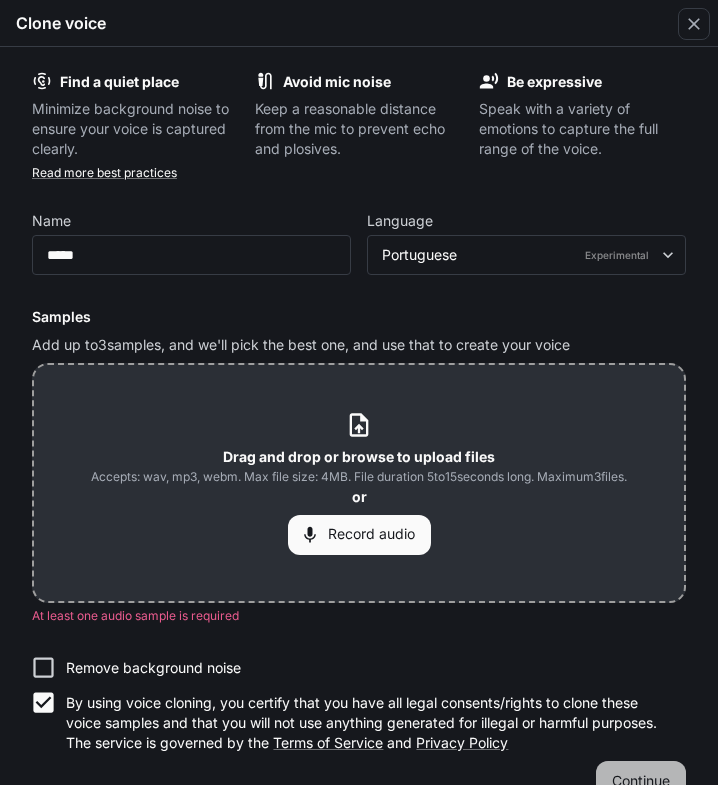 click on "Continue" at bounding box center (641, 781) 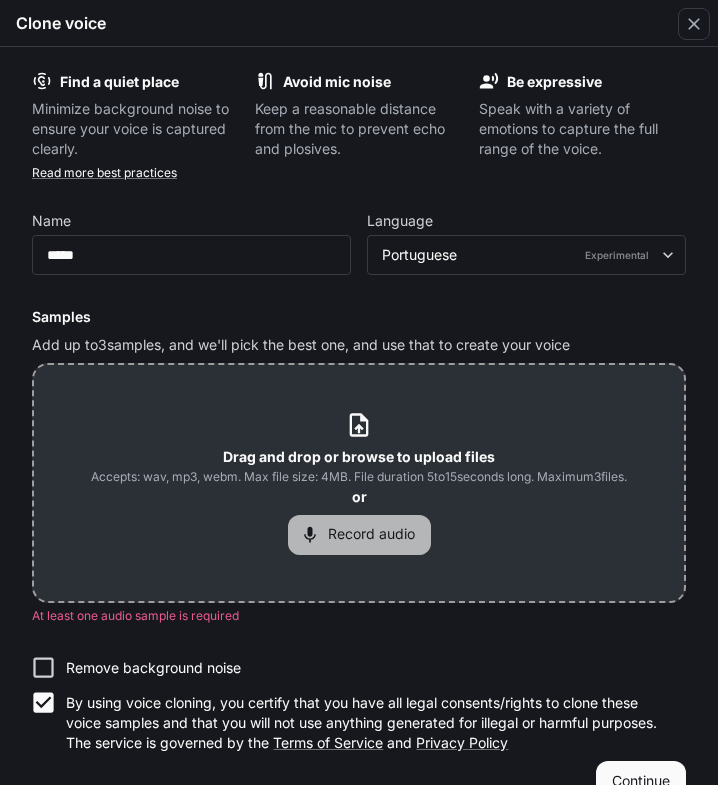 click on "Record audio" at bounding box center [359, 535] 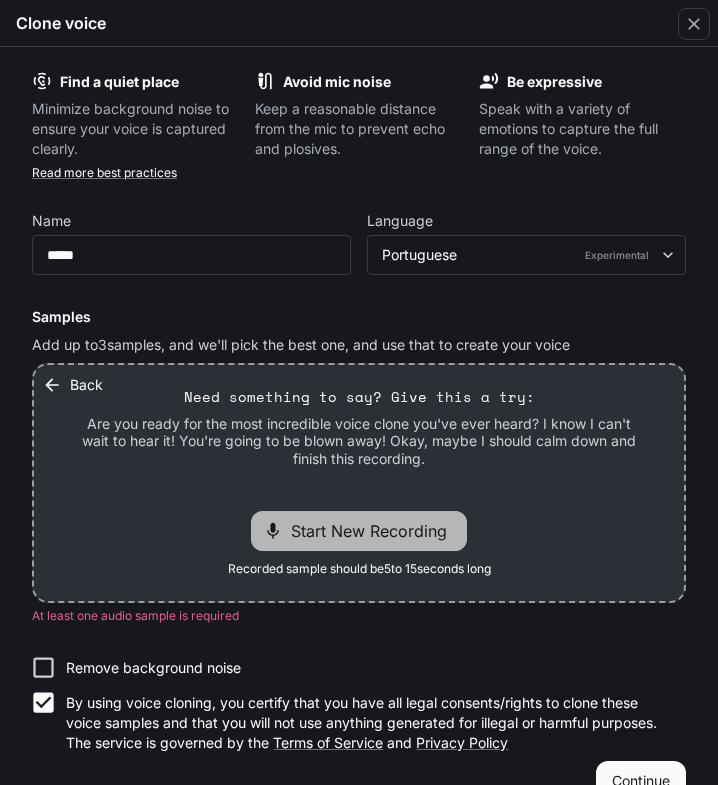 click on "Start New Recording" at bounding box center [375, 531] 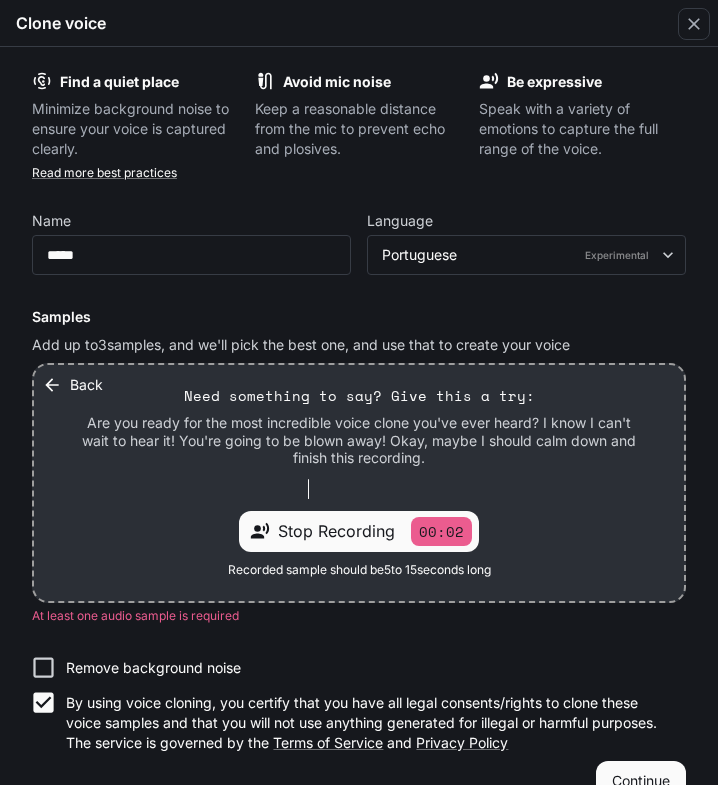 click on "Continue" at bounding box center (641, 781) 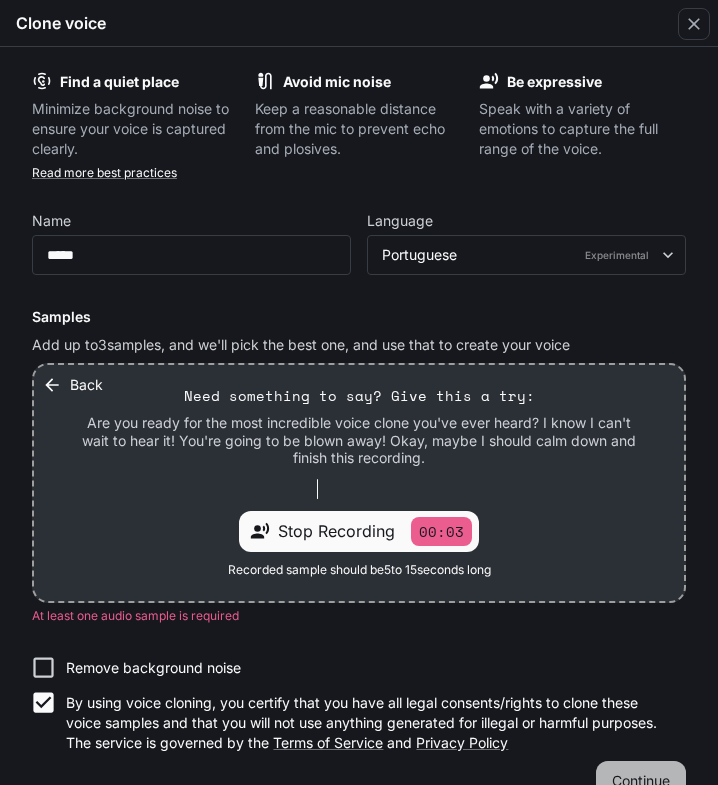 click on "Continue" at bounding box center [641, 781] 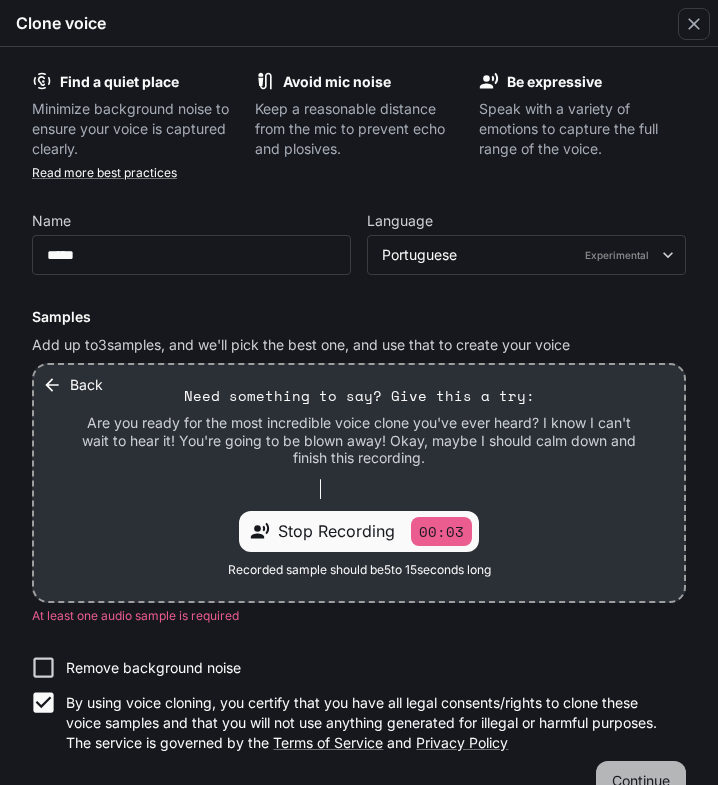 click on "Continue" at bounding box center (641, 781) 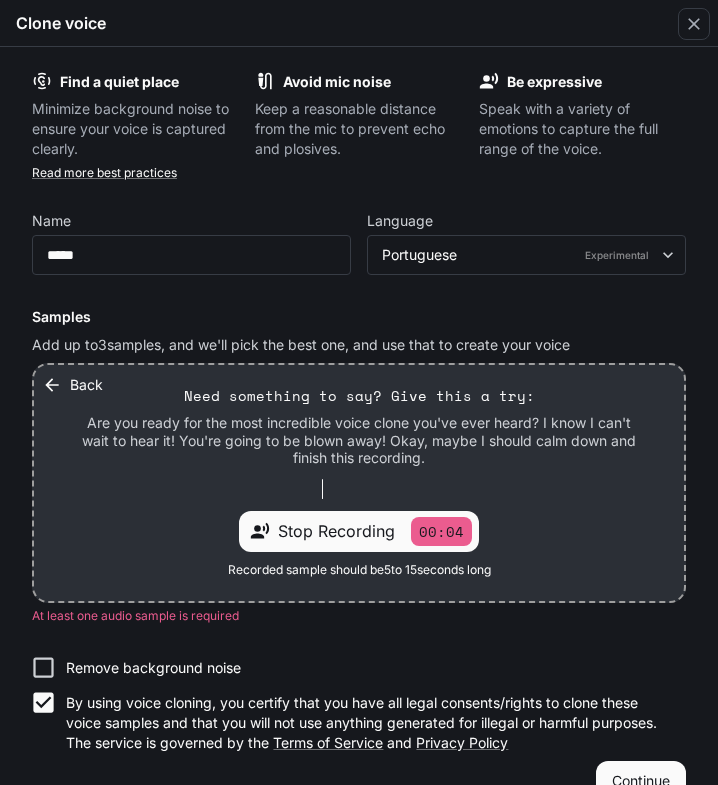 click on "Are you ready for the most incredible voice clone you've ever heard? I know I can't wait to hear it! You're going to be blown away! Okay, maybe I should calm down and finish this recording." at bounding box center [359, 440] 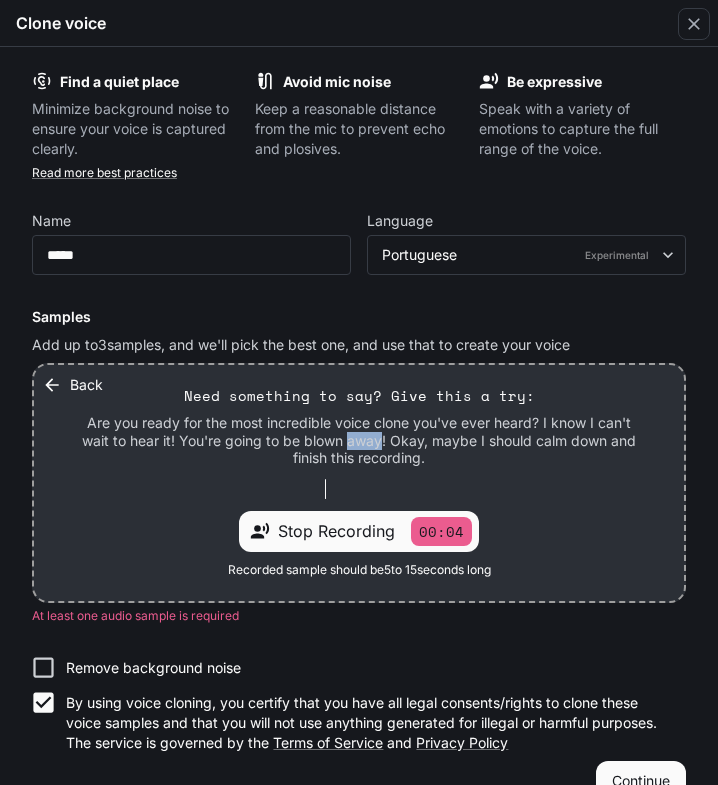 click on "Are you ready for the most incredible voice clone you've ever heard? I know I can't wait to hear it! You're going to be blown away! Okay, maybe I should calm down and finish this recording." at bounding box center (359, 440) 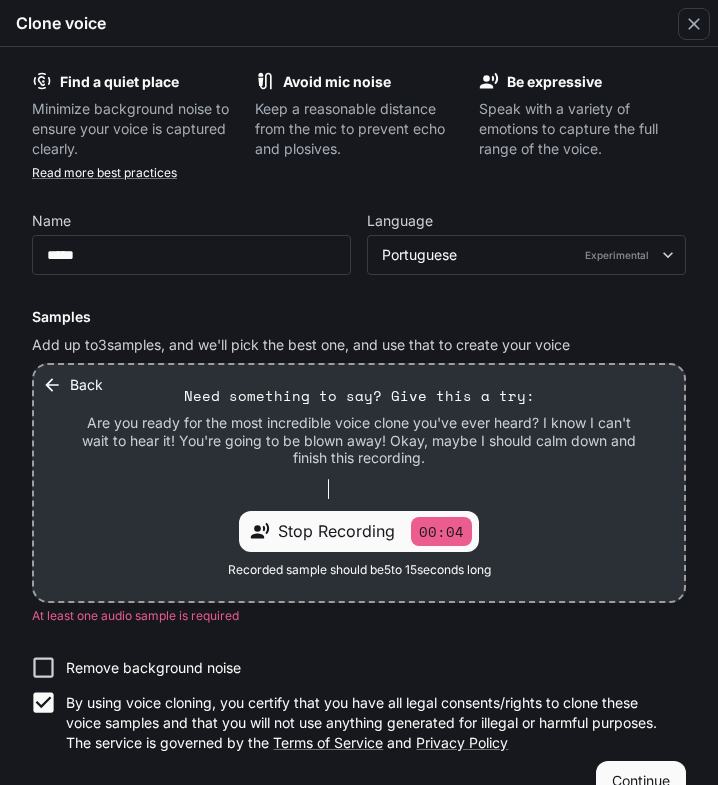 drag, startPoint x: 402, startPoint y: 440, endPoint x: 483, endPoint y: 408, distance: 87.0919 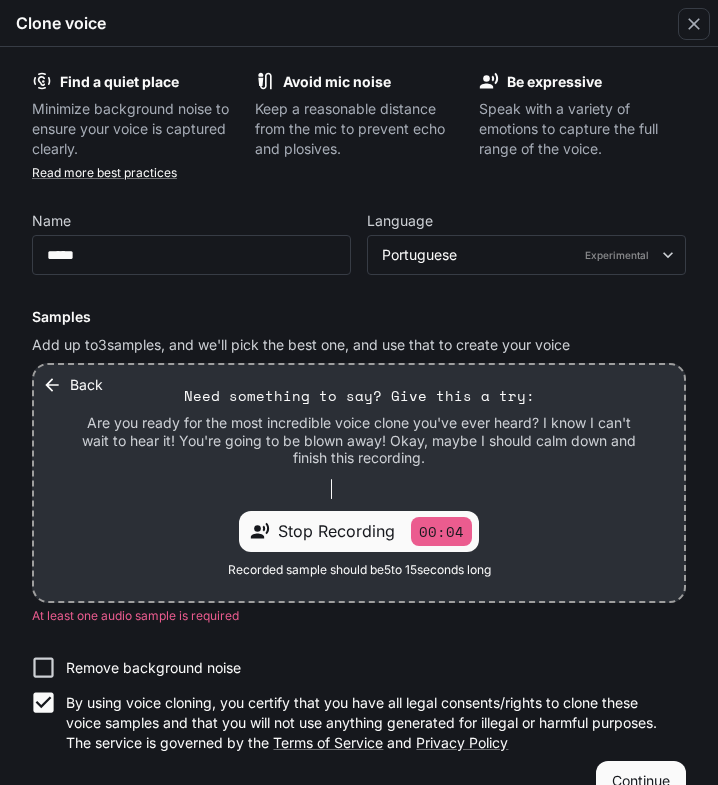 click on "Back Need something to say? Give this a try: Are you ready for the most incredible voice clone you've ever heard? I know I can't wait to hear it! You're going to be blown away! Okay, maybe I should calm down and finish this recording. Stop Recording 00:04 Recorded sample should be  5  to   15  seconds long" at bounding box center (359, 483) 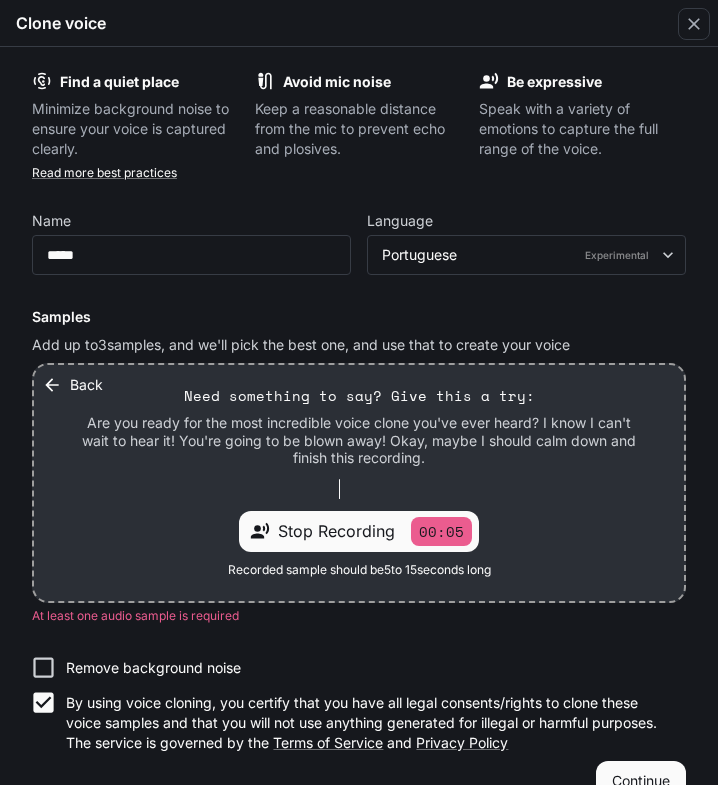 click on "Name ***** ​ Language Portuguese Experimental ***** ​ Samples Add up to  3  samples, and we'll pick the best one, and use that to create your voice Back Need something to say? Give this a try: Are you ready for the most incredible voice clone you've ever heard? I know I can't wait to hear it! You're going to be blown away! Okay, maybe I should calm down and finish this recording. Stop Recording 00:05 Recorded sample should be  5  to   15  seconds long At least one audio sample is required Remove background noise By using voice cloning, you certify that you have all legal consents/rights to clone these voice samples and that you will not use anything generated for illegal or harmful purposes. The service is governed by the" at bounding box center [359, 436] 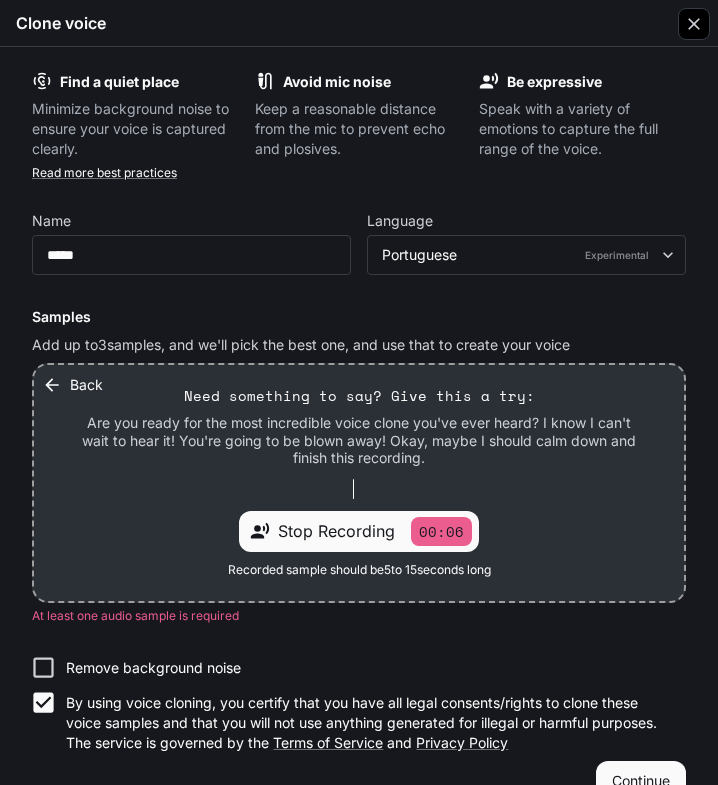click at bounding box center [694, 24] 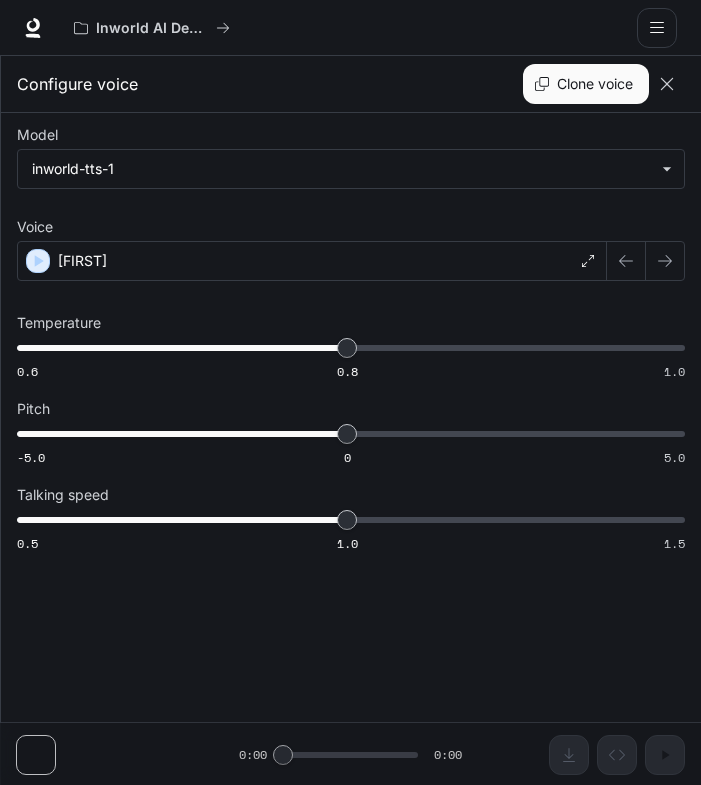 click 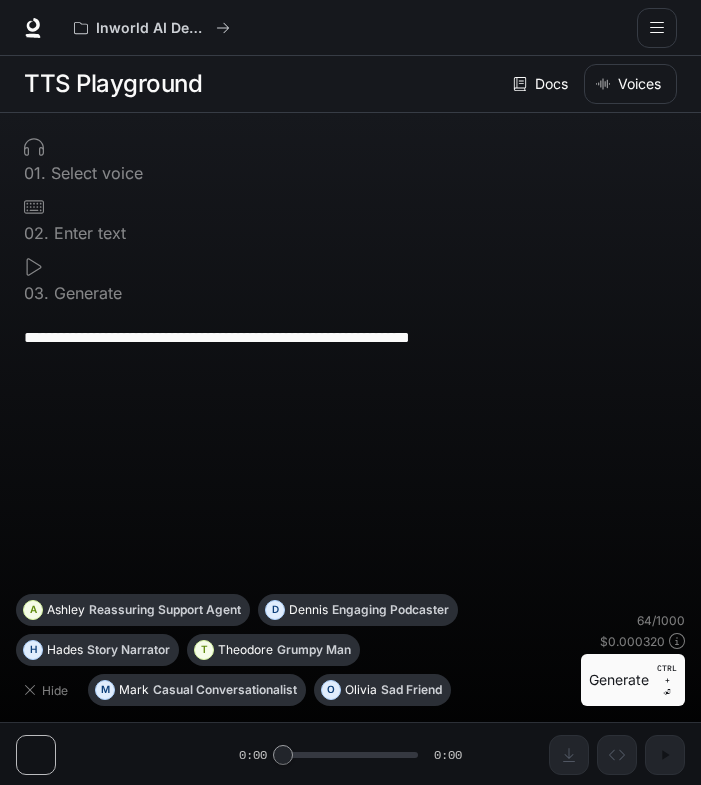 click at bounding box center [657, 28] 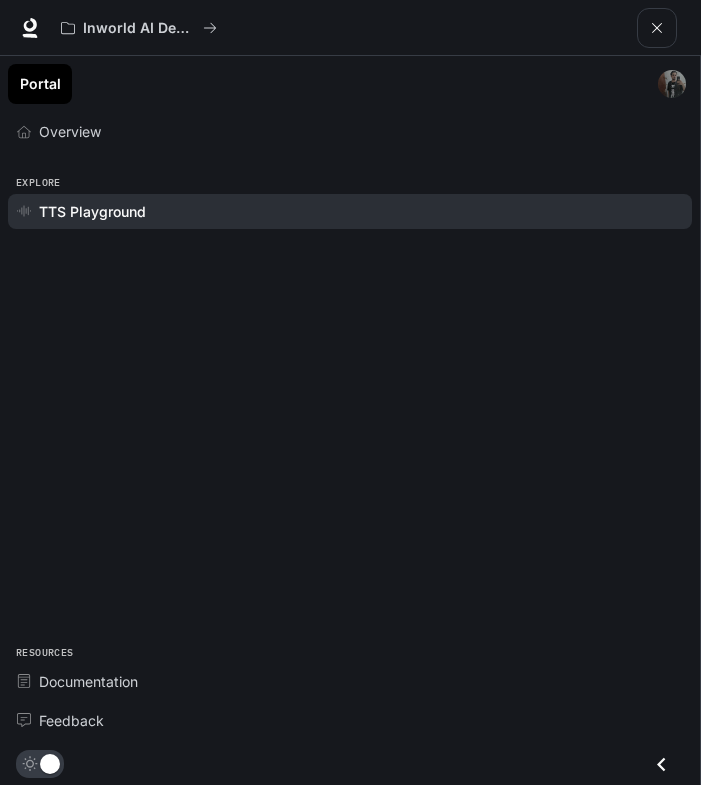 click at bounding box center [657, 28] 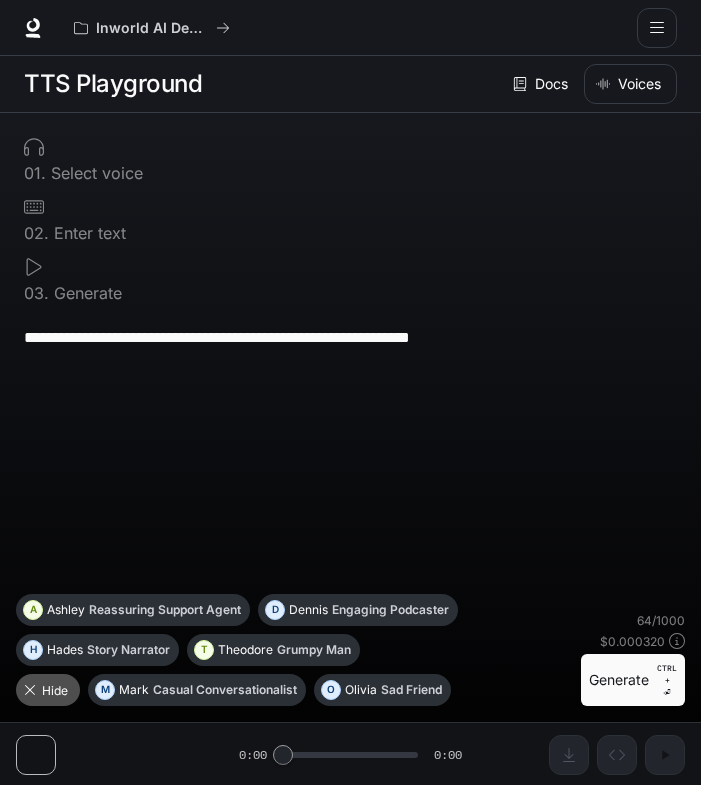 click on "Hide" at bounding box center [48, 690] 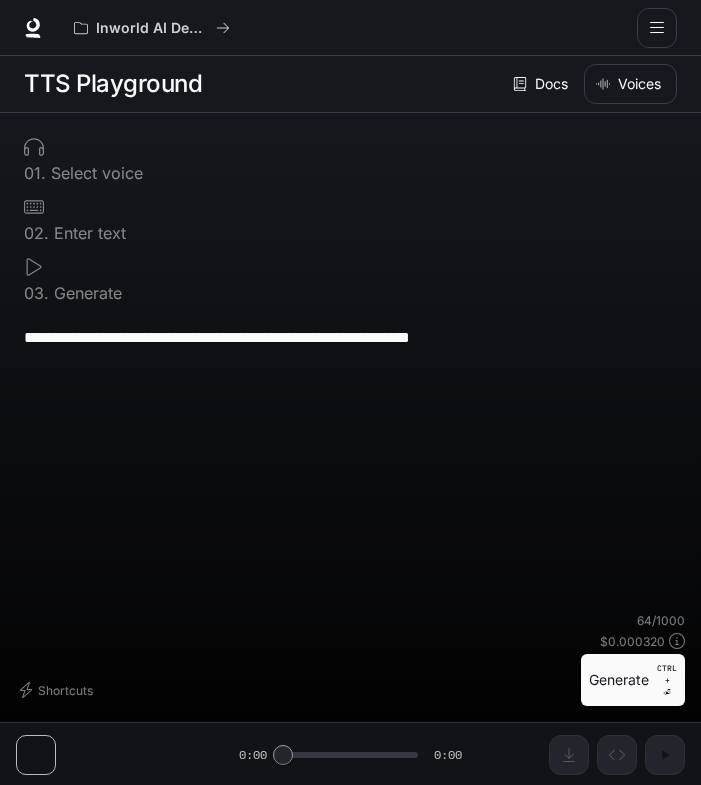 click on "**********" at bounding box center [350, 337] 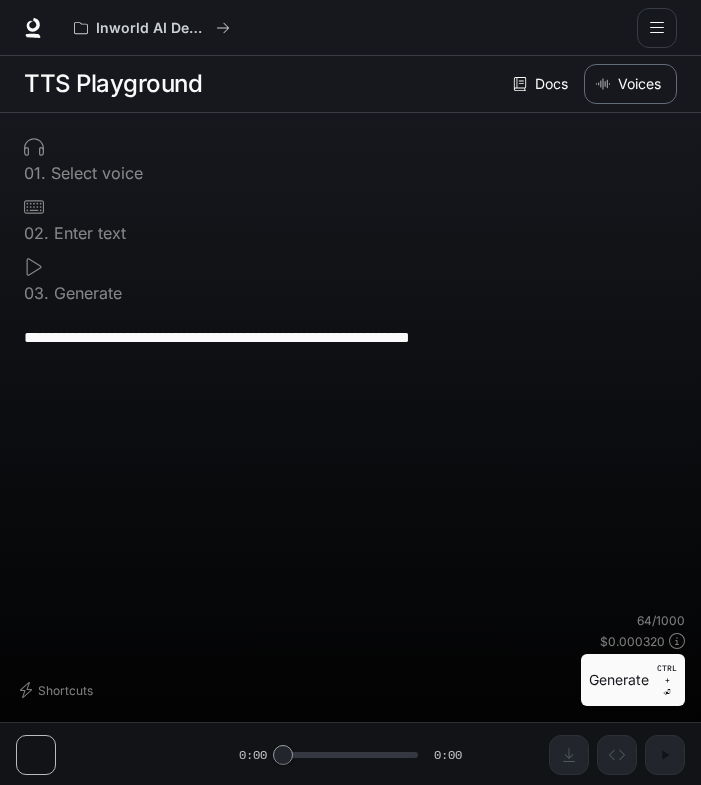 click on "Voices" at bounding box center [630, 84] 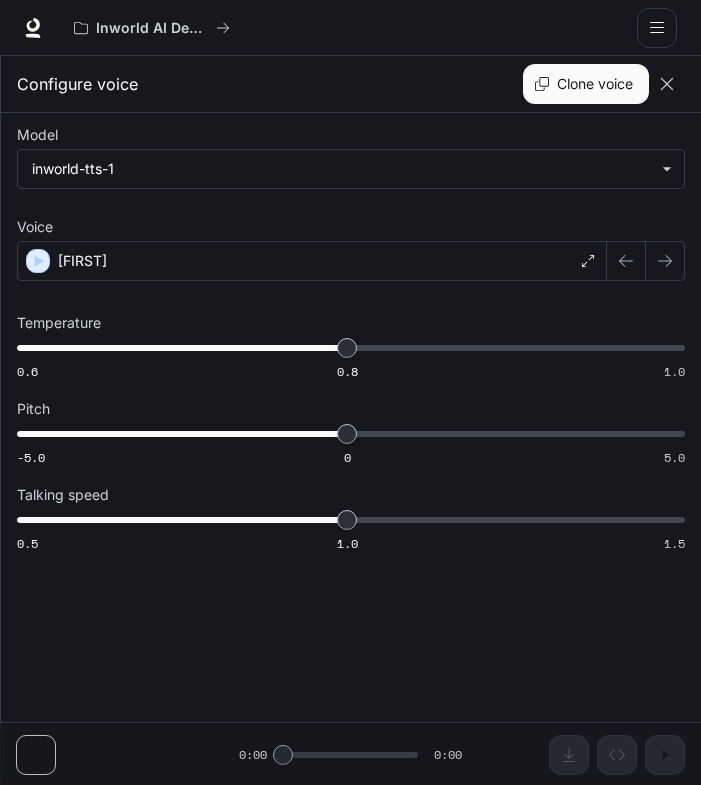 click 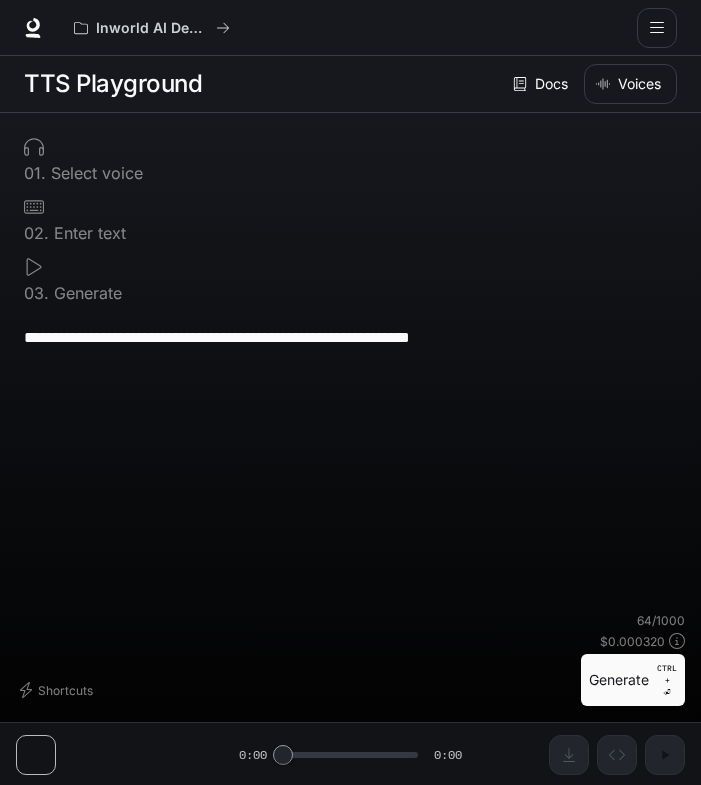 click on "Docs" at bounding box center [542, 84] 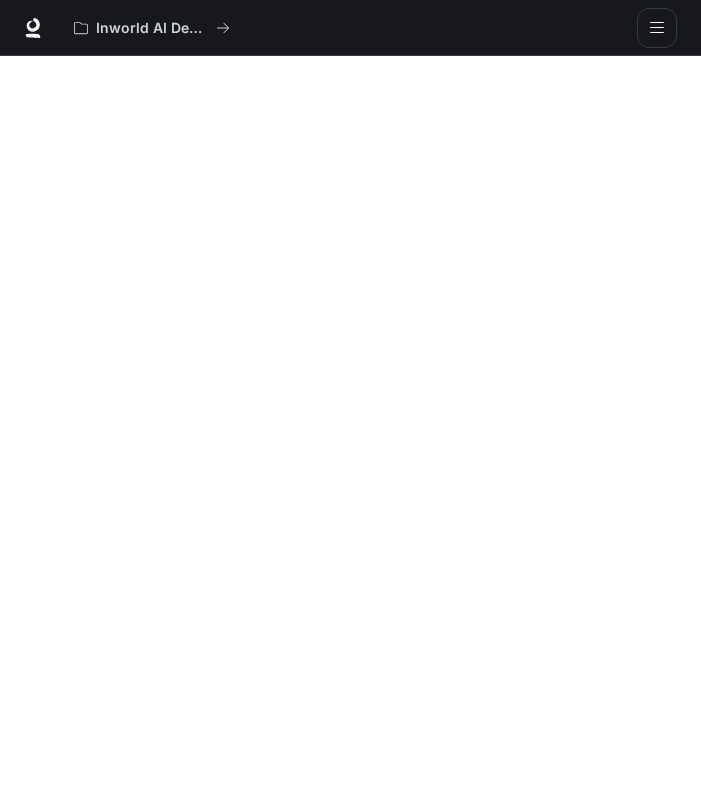 scroll, scrollTop: 56, scrollLeft: 0, axis: vertical 